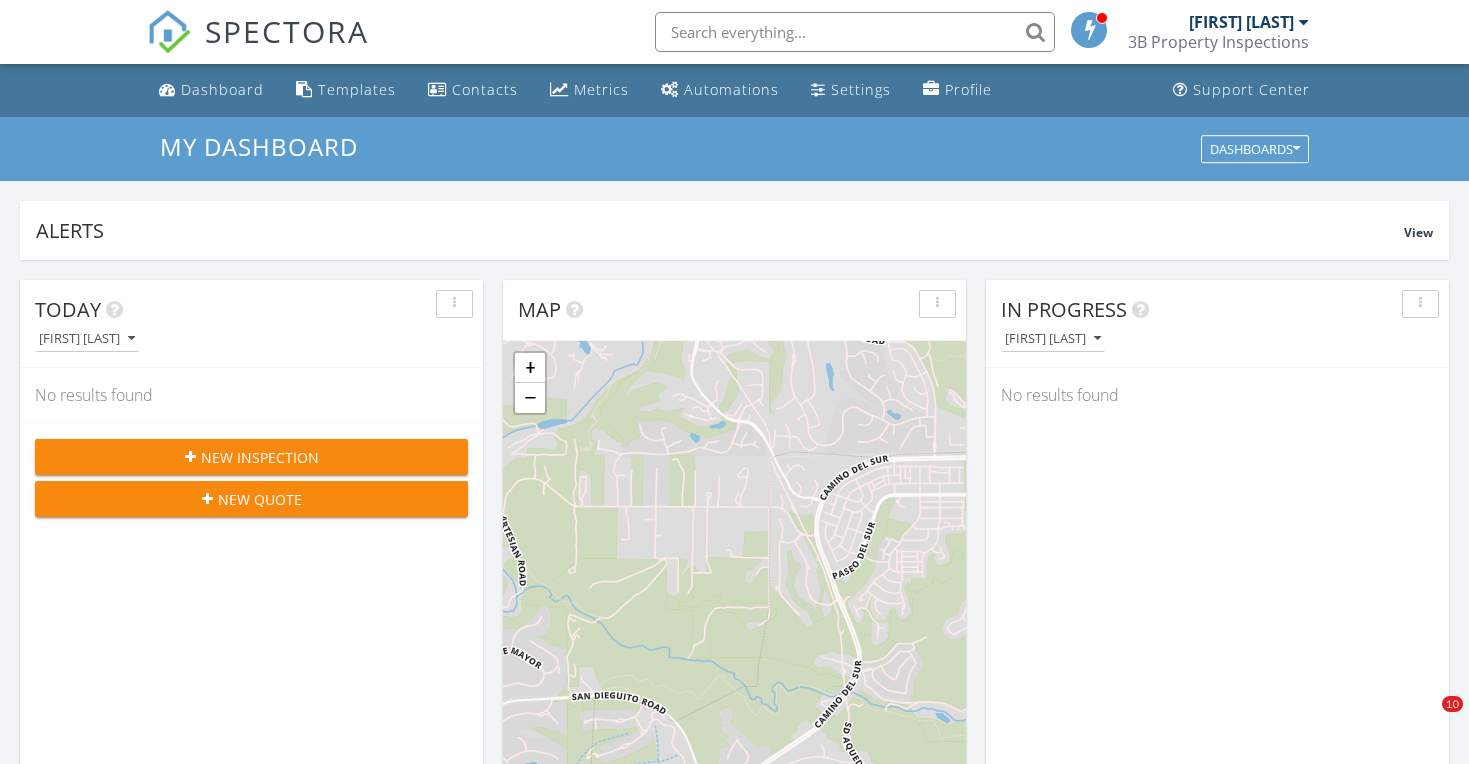 scroll, scrollTop: 1481, scrollLeft: 0, axis: vertical 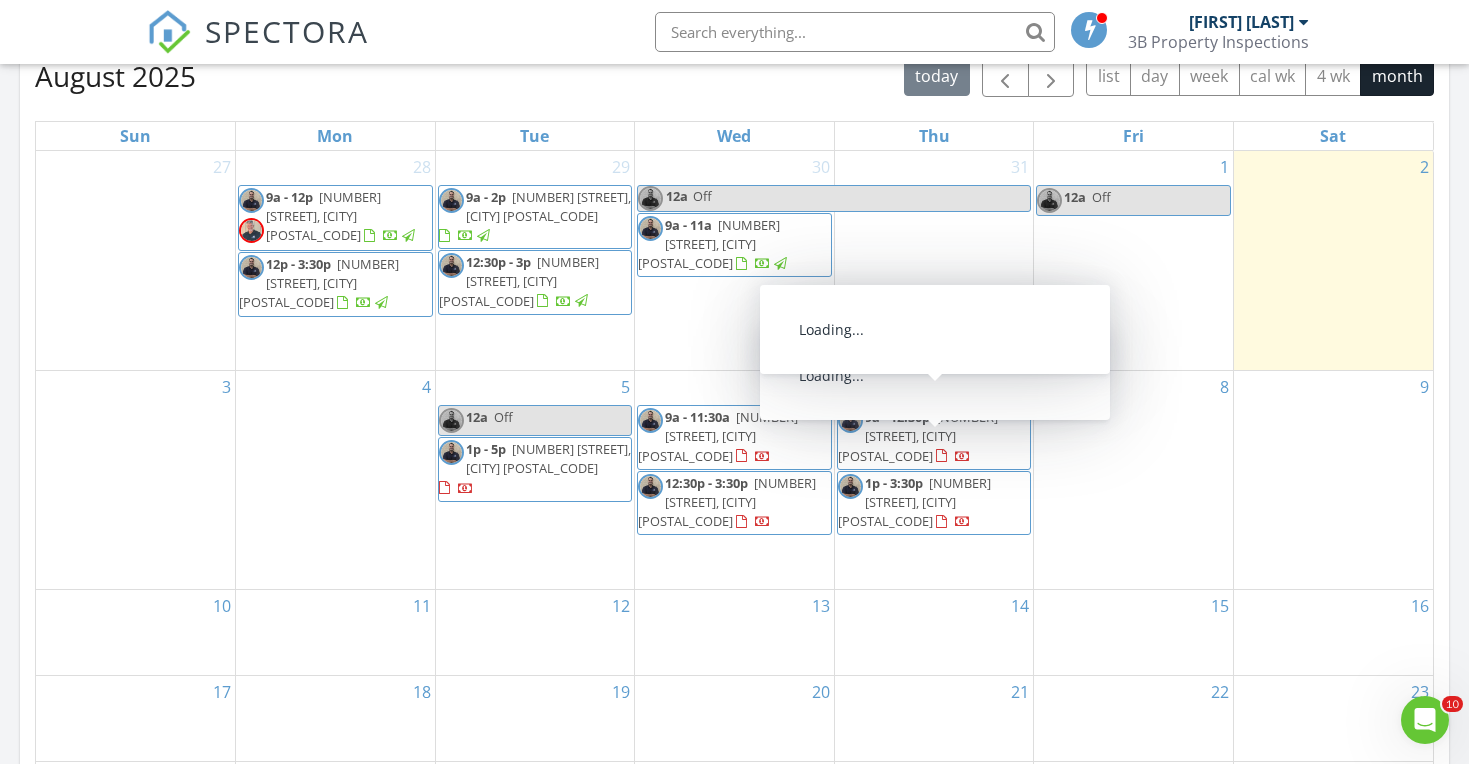 click on "9a - 12:30p" at bounding box center [897, 417] 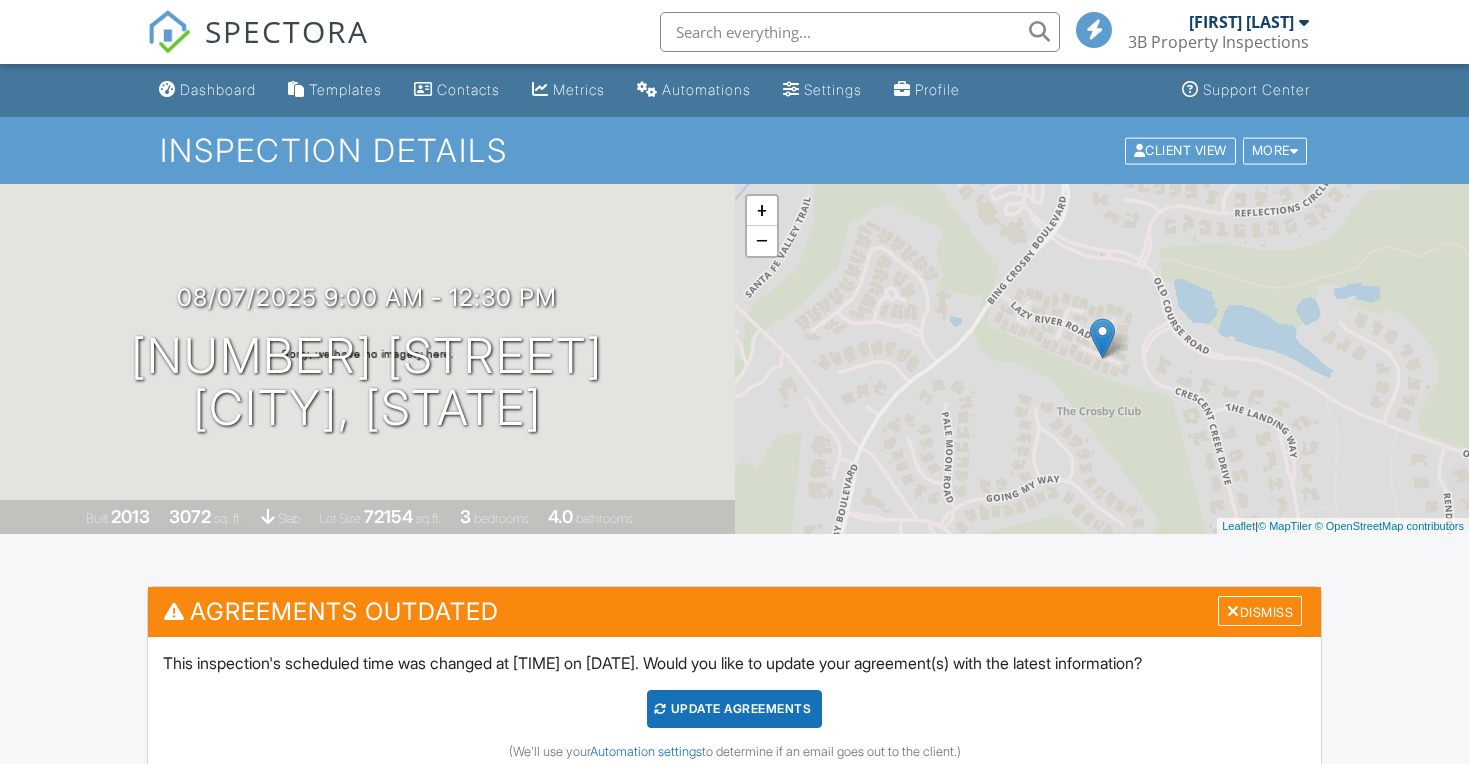 scroll, scrollTop: 0, scrollLeft: 0, axis: both 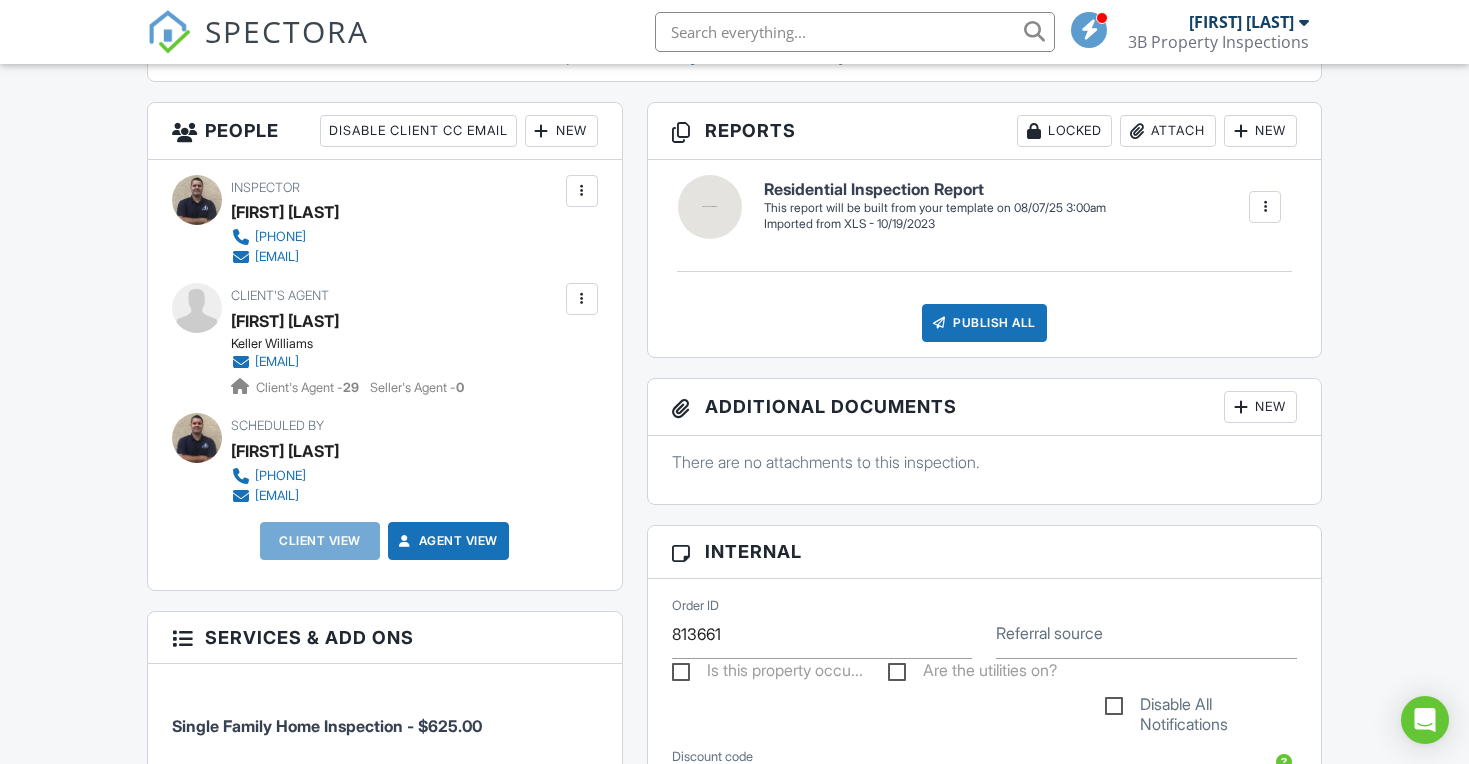 click on "New" at bounding box center [561, 131] 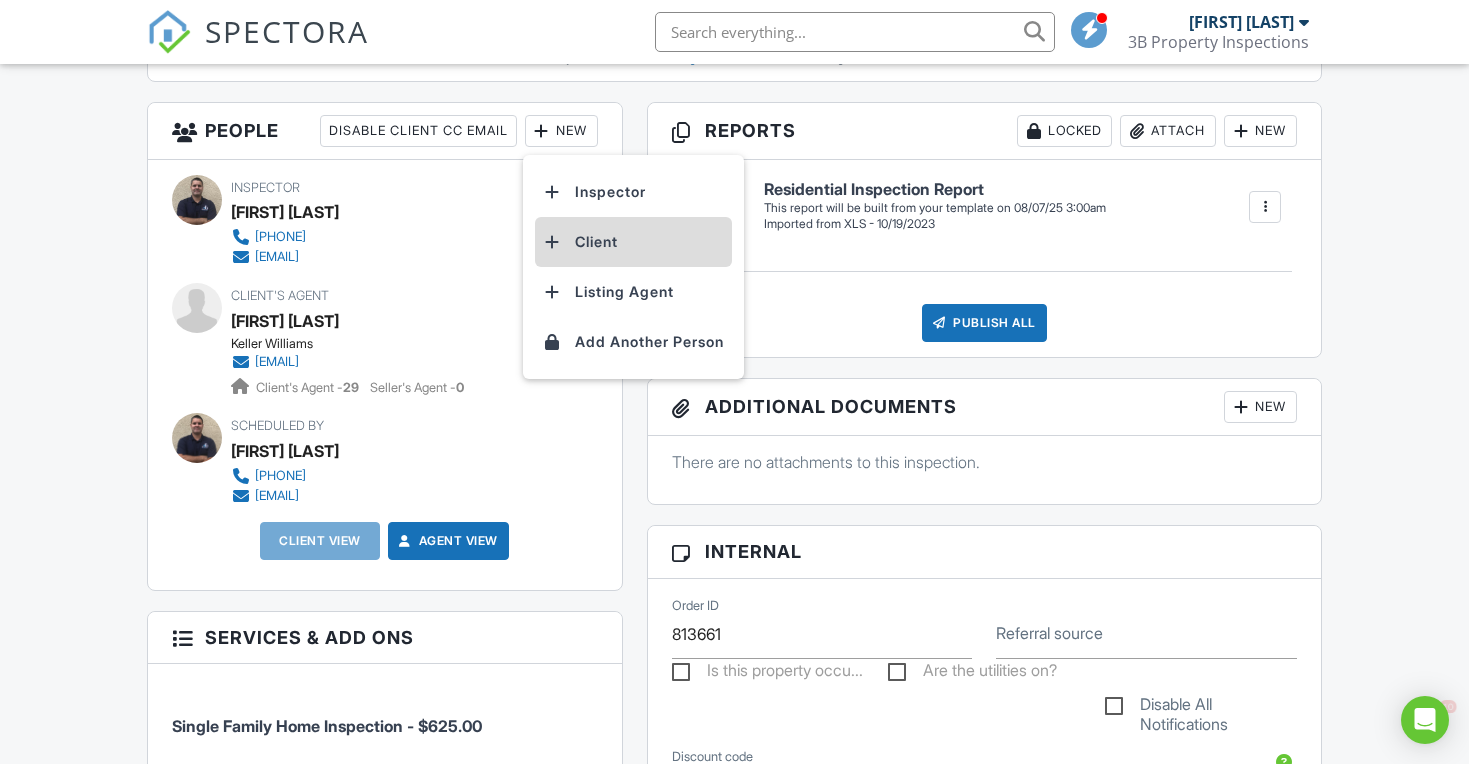 scroll, scrollTop: 0, scrollLeft: 0, axis: both 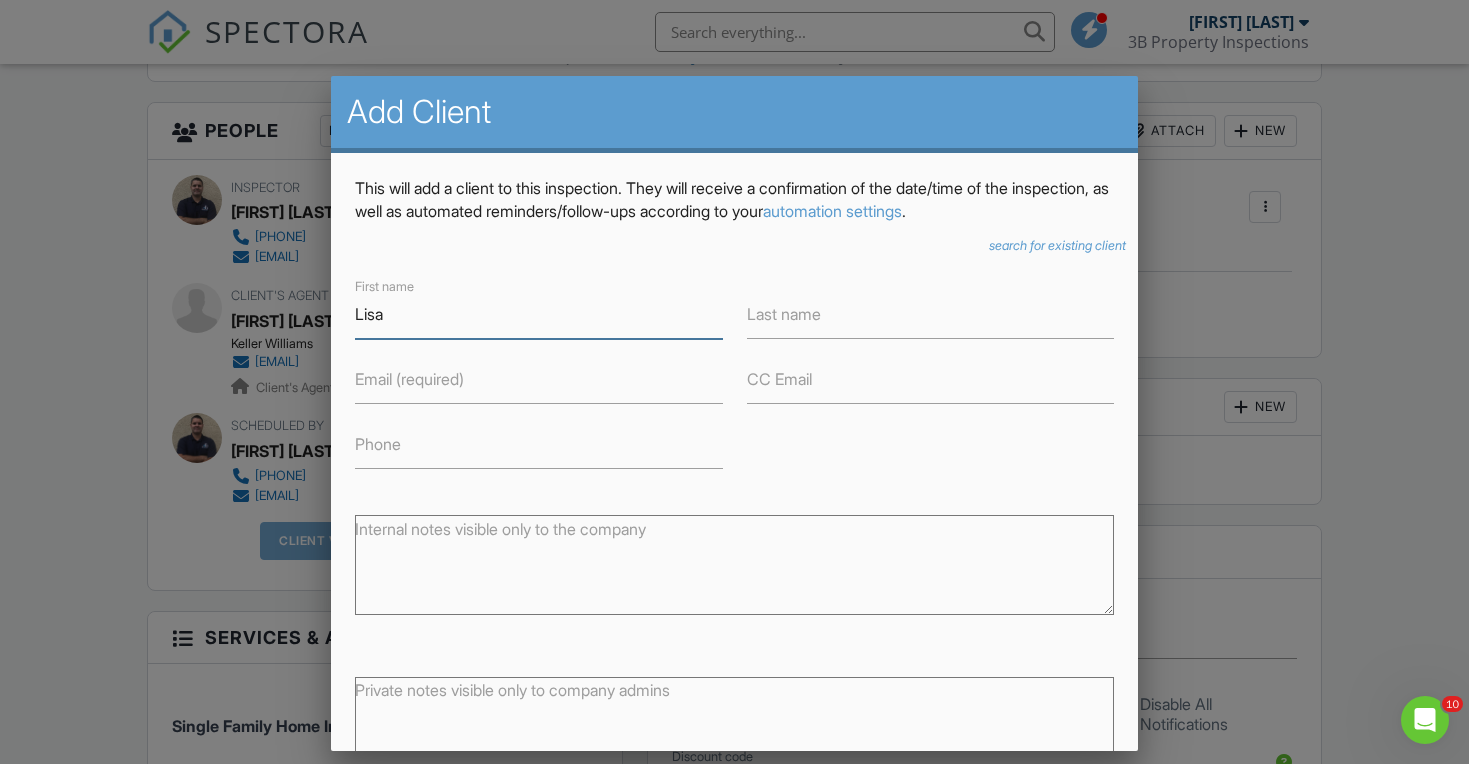 type on "Lisa" 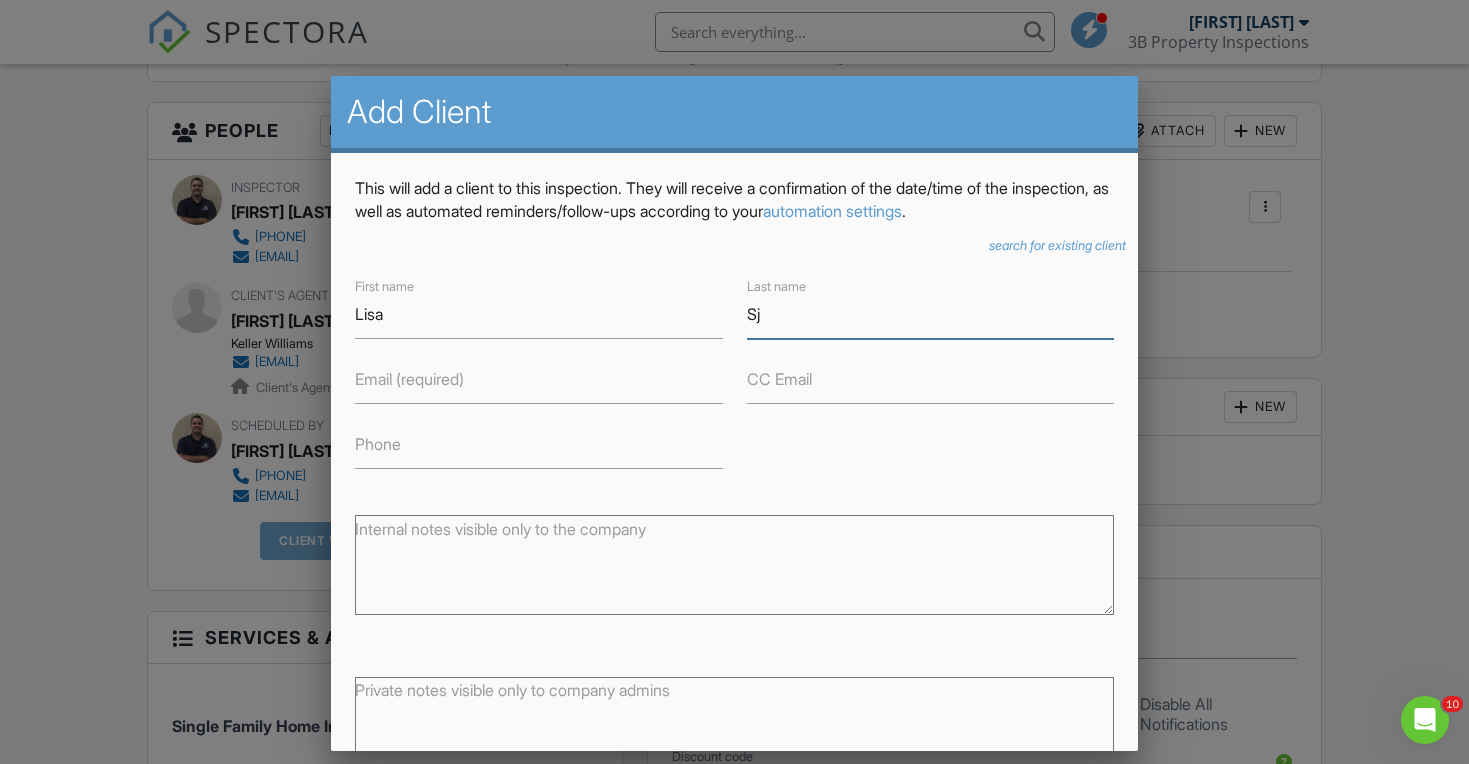 type on "S" 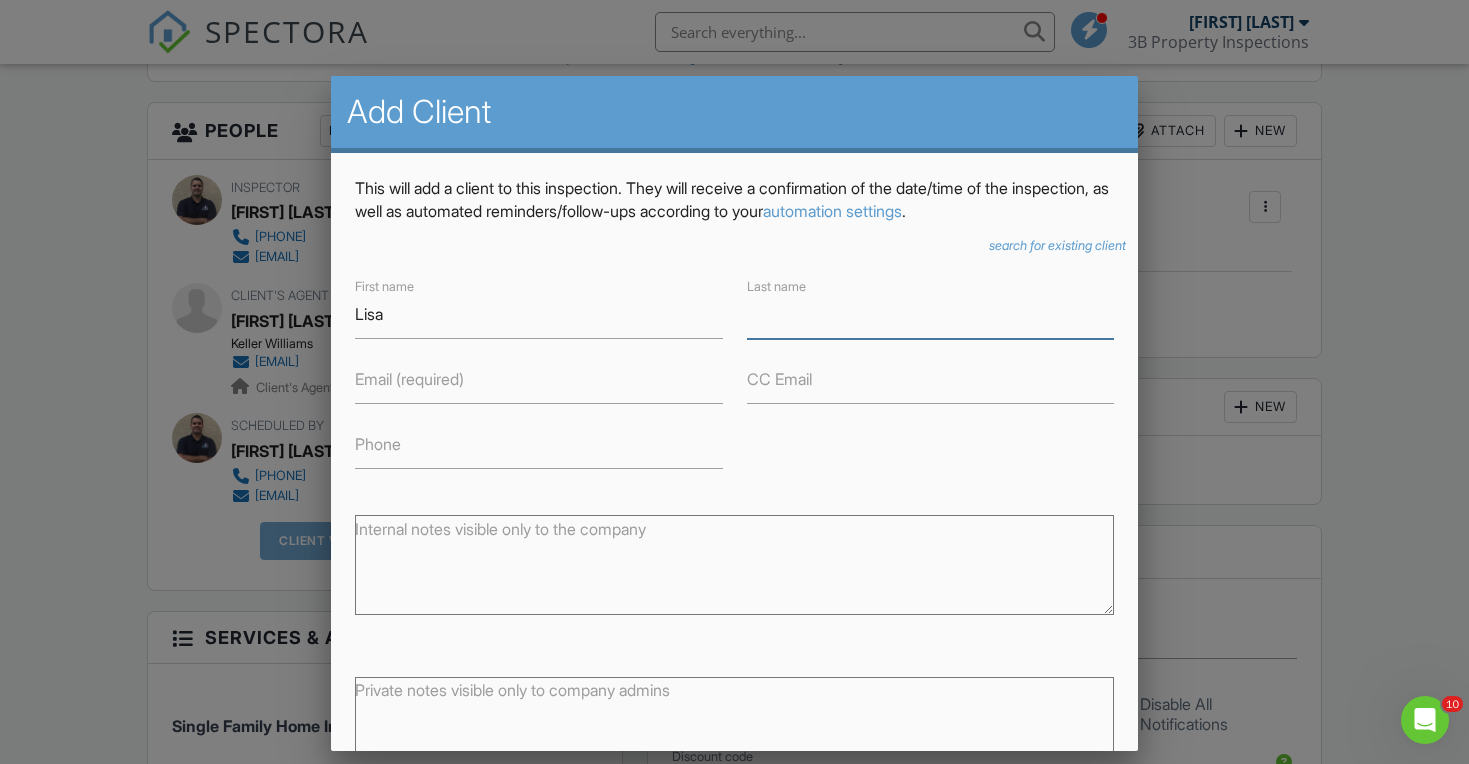 paste on "[LAST]" 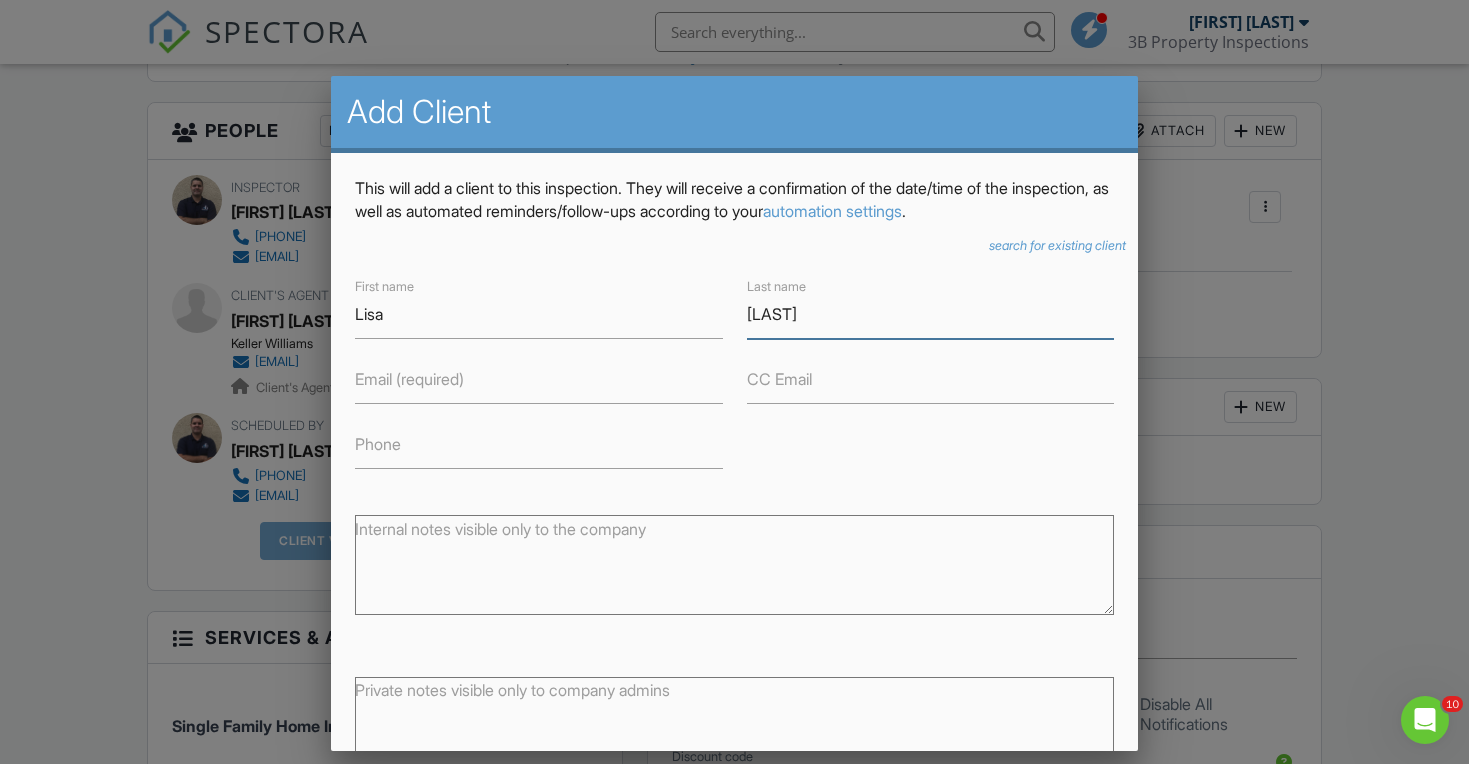 type on "[LAST]" 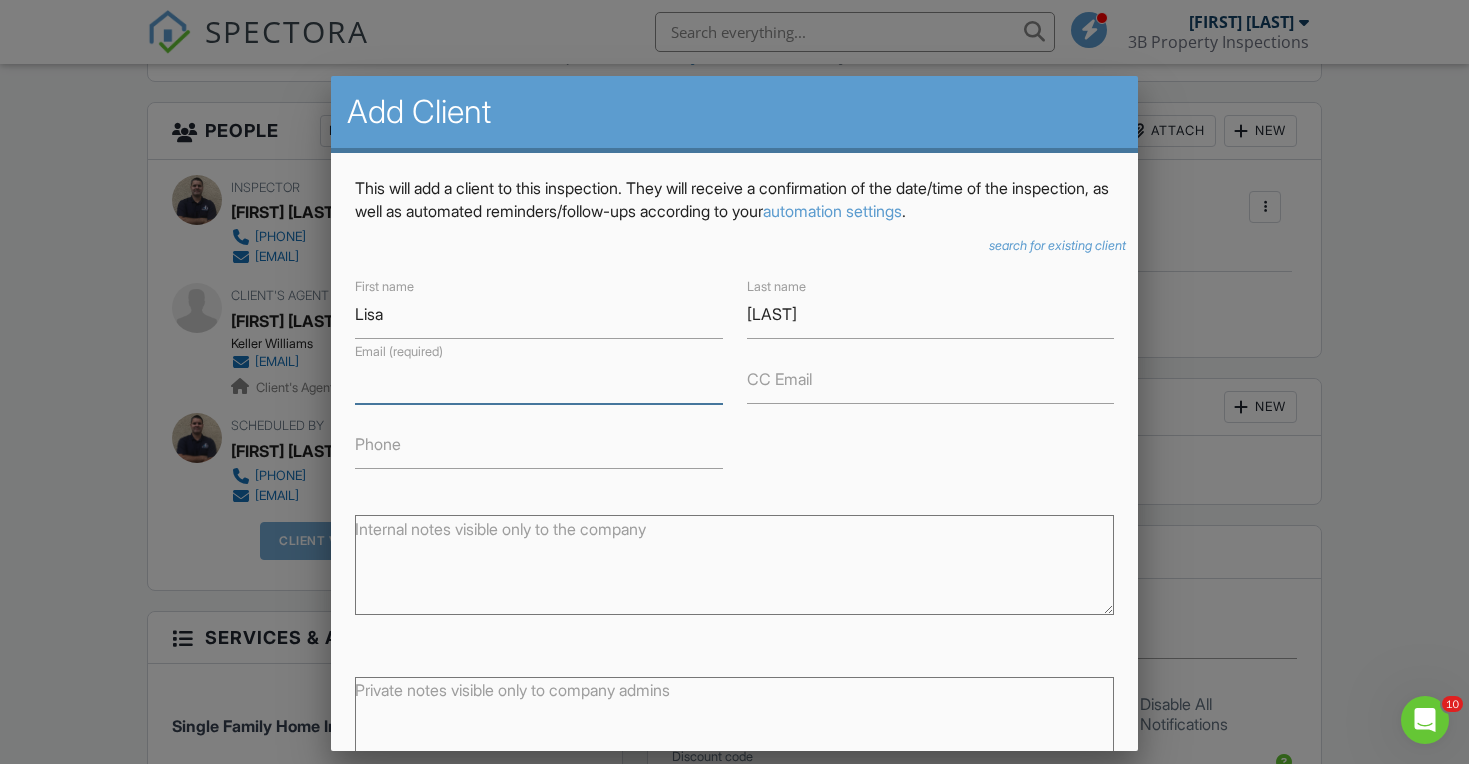 click on "Email (required)" at bounding box center (539, 379) 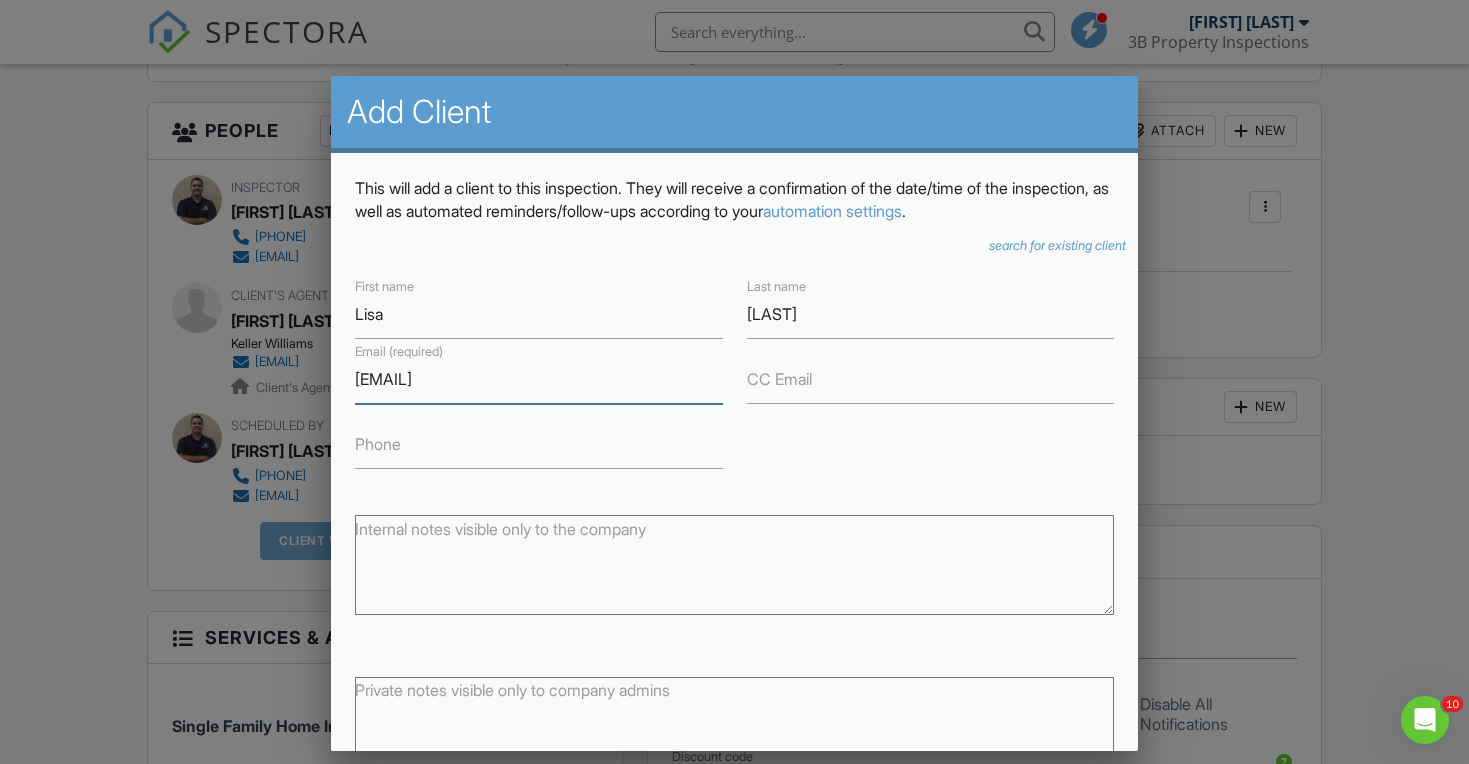 type on "lschwarzberg@gmail.com" 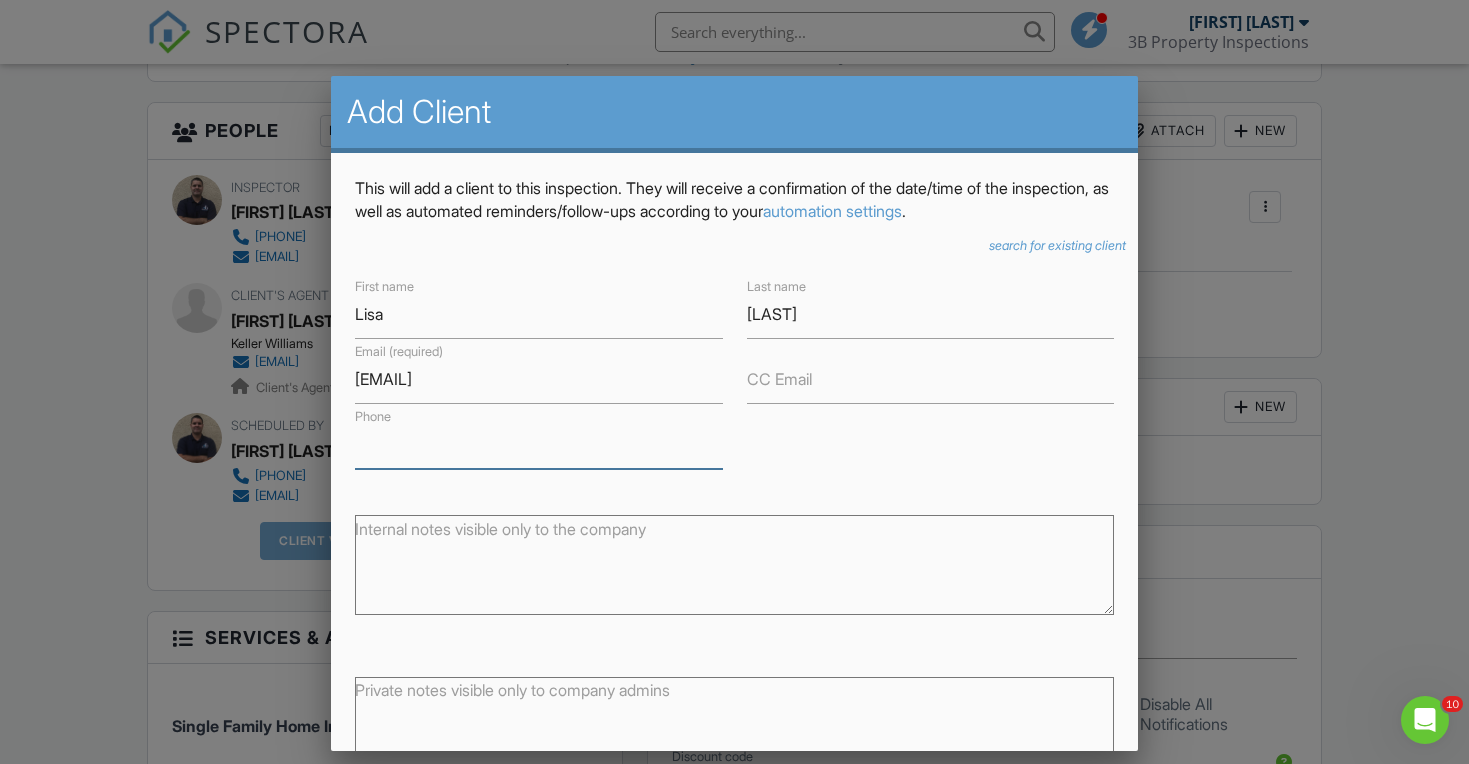 paste on "917-327-6132" 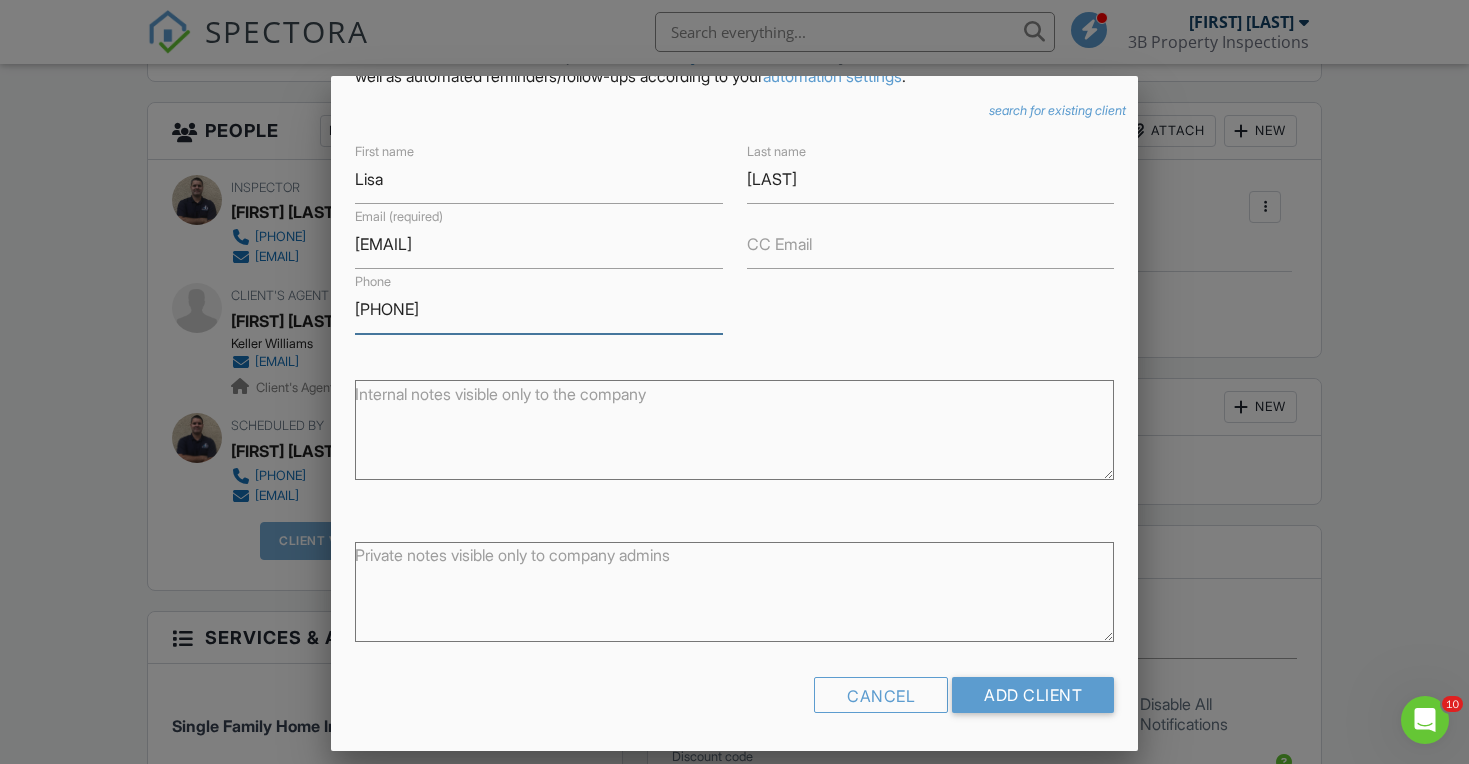 scroll, scrollTop: 134, scrollLeft: 0, axis: vertical 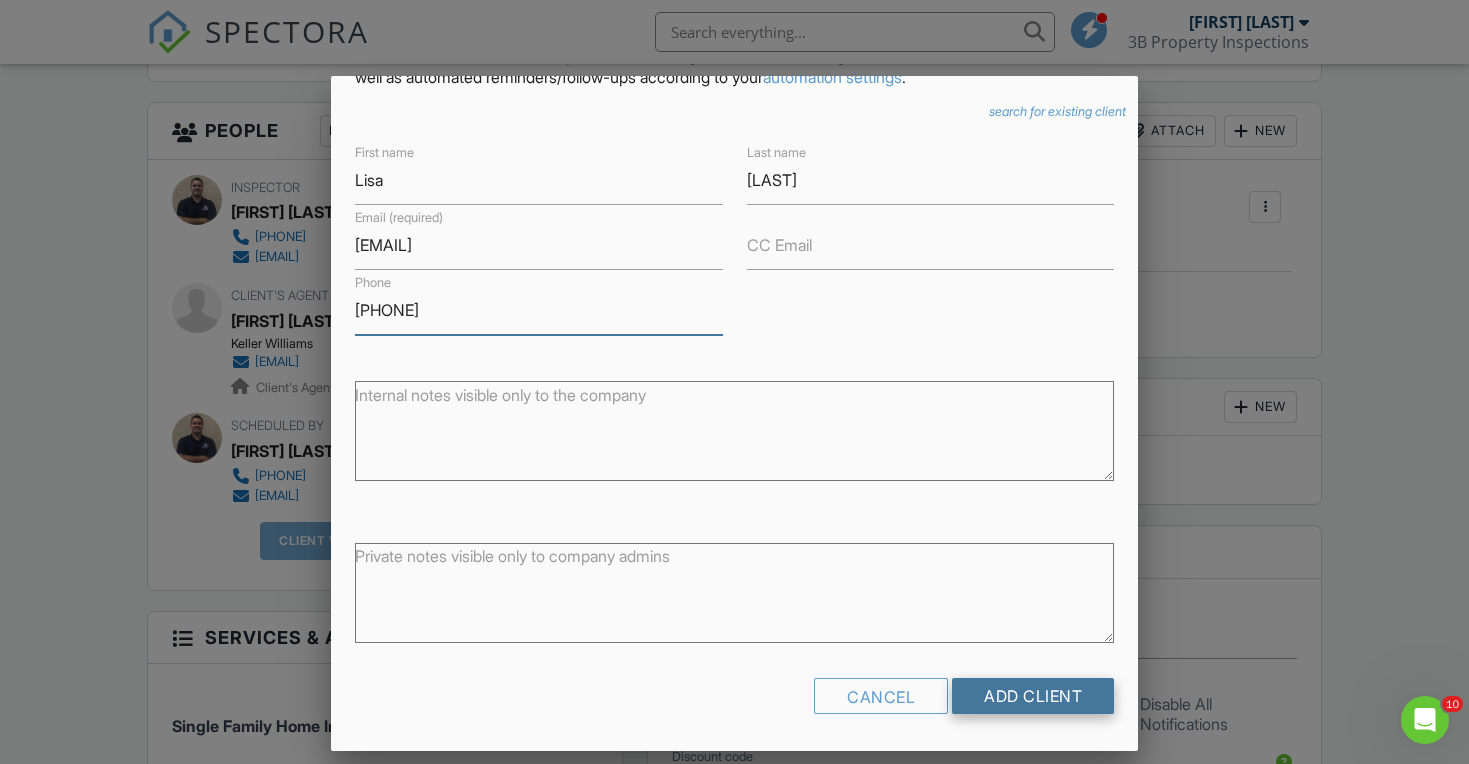type on "917-327-6132" 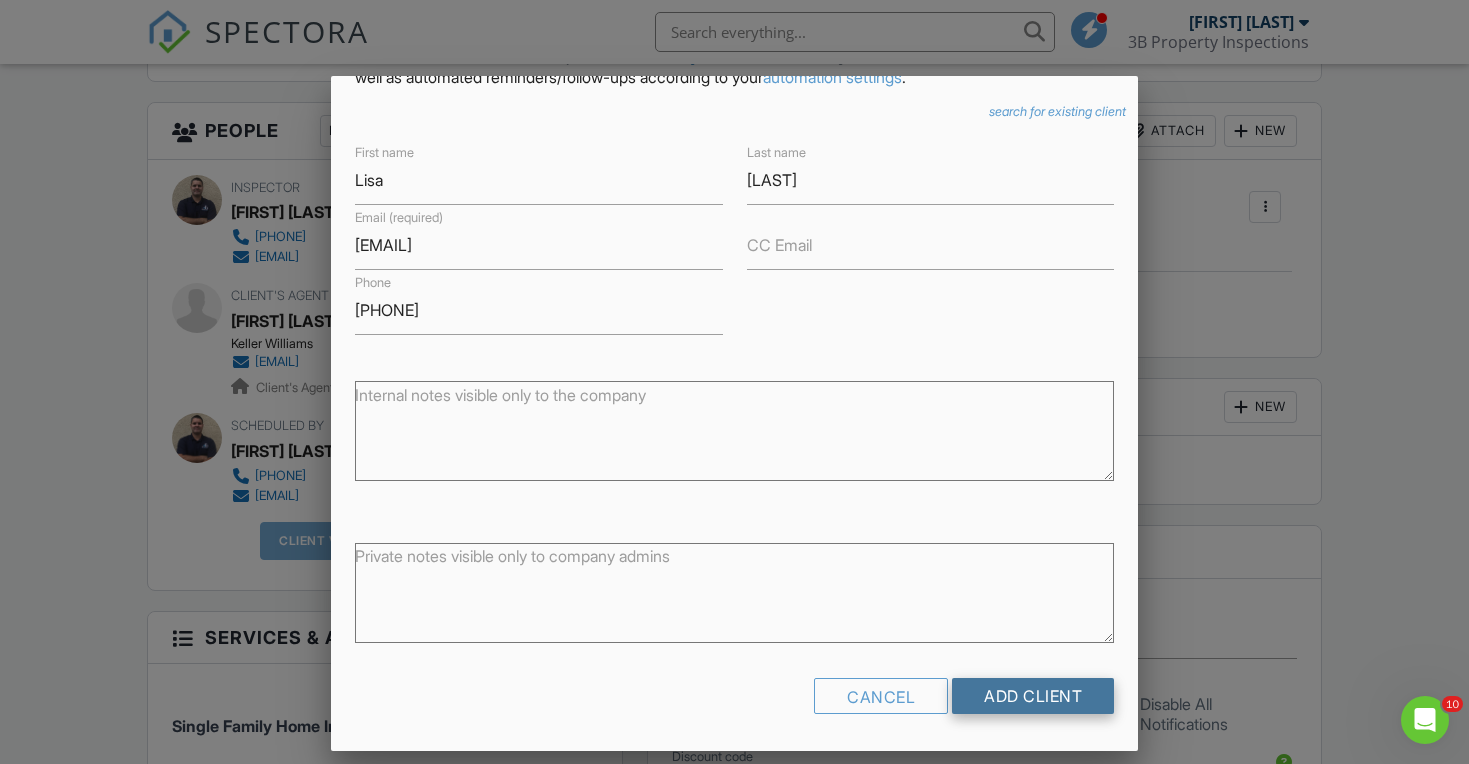 click on "Add Client" at bounding box center (1033, 696) 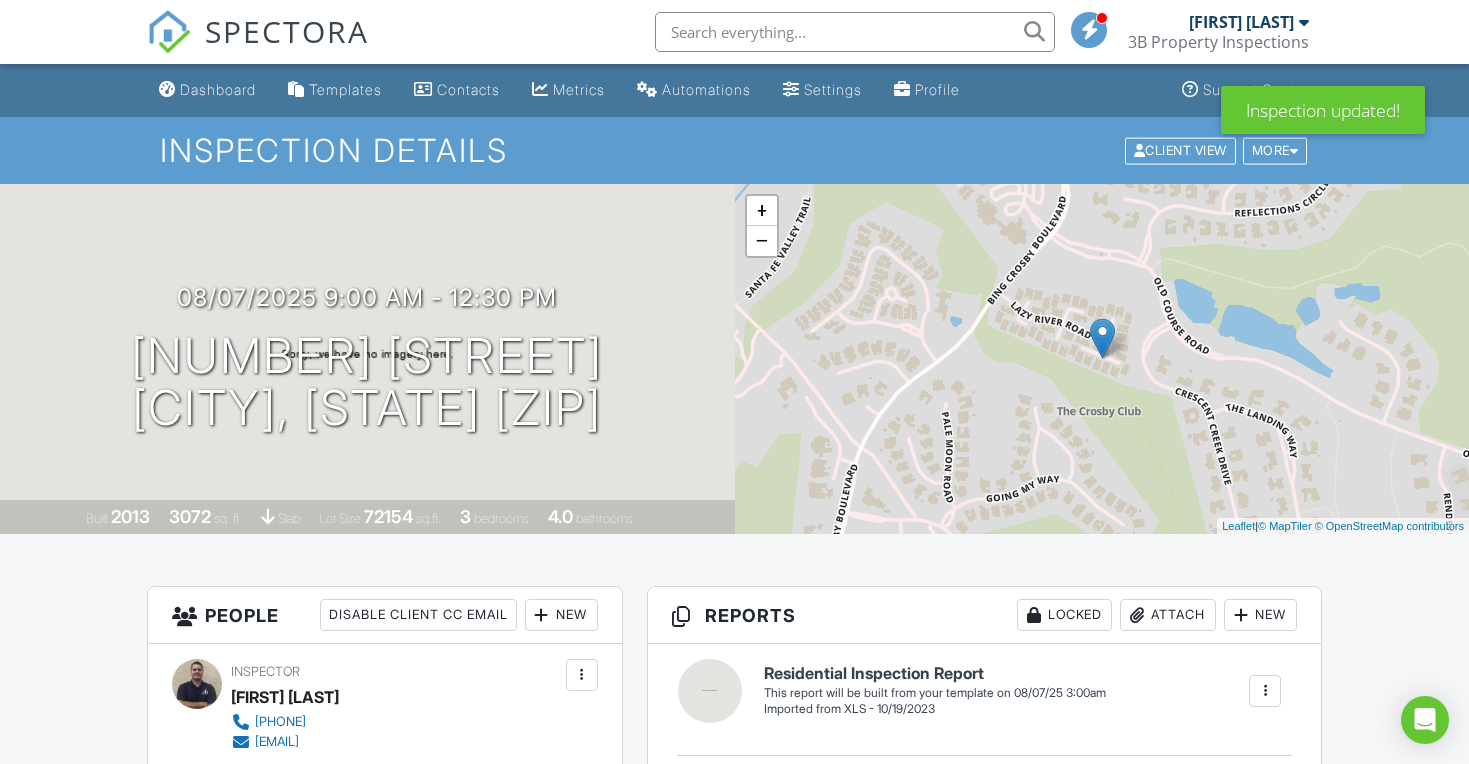 scroll, scrollTop: 90, scrollLeft: 0, axis: vertical 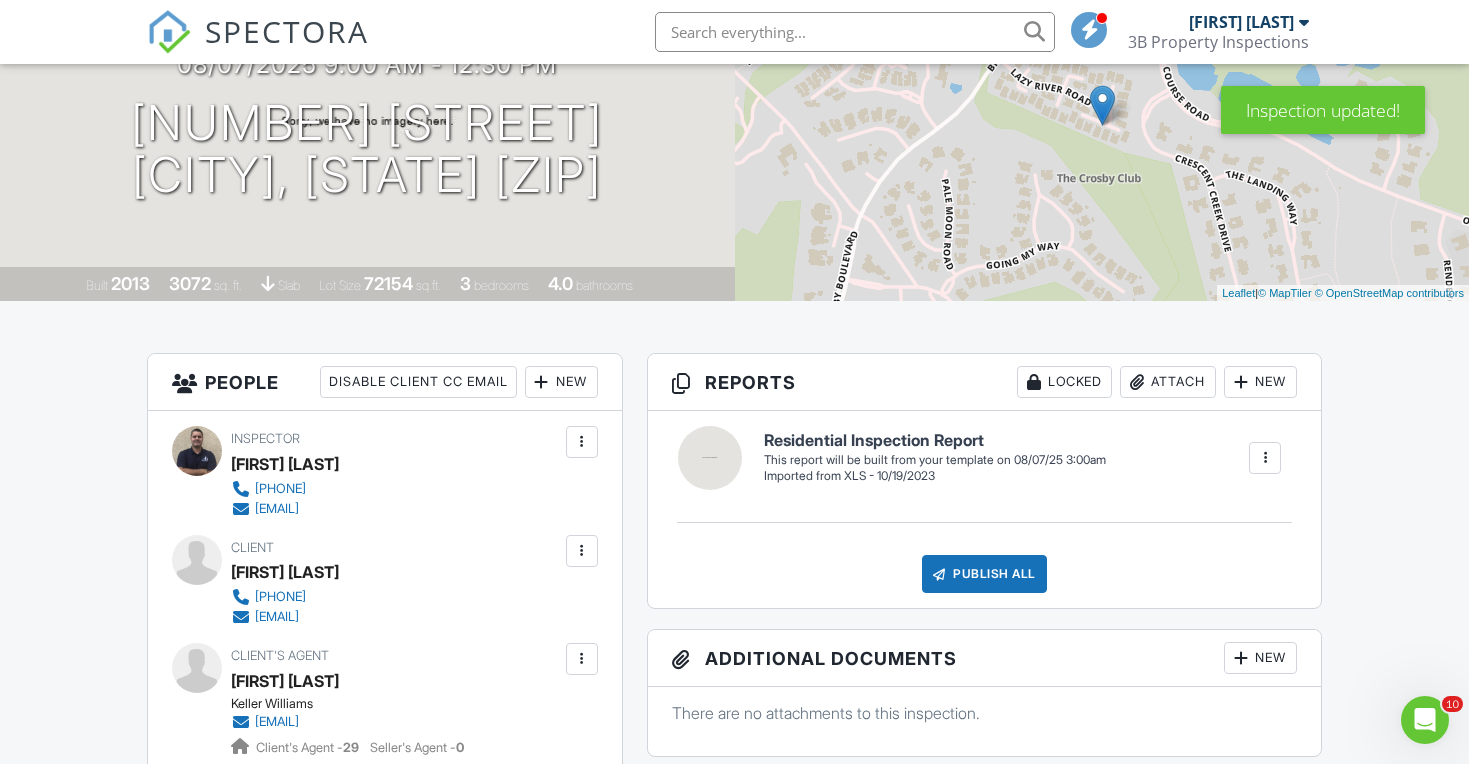 click at bounding box center [1265, 458] 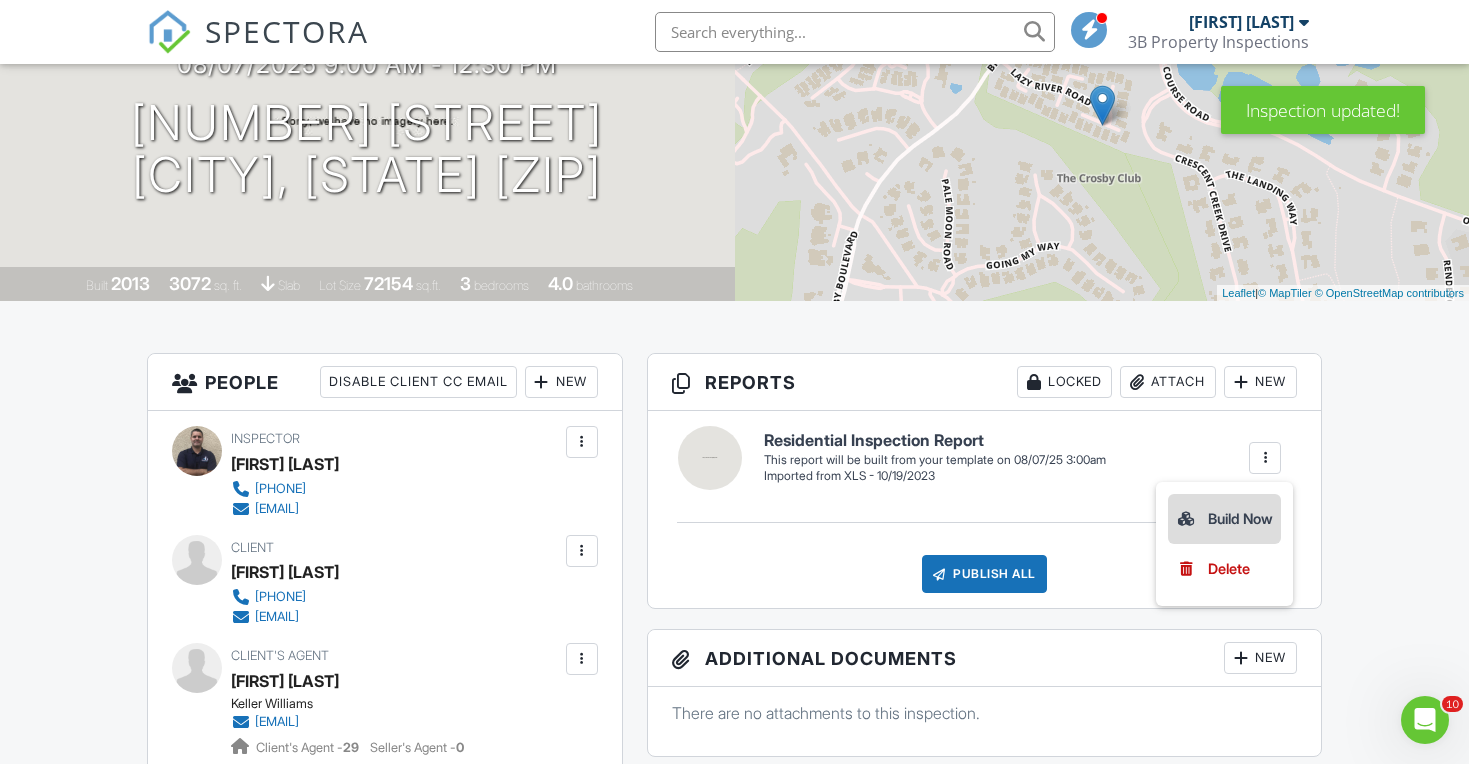 click on "Build Now" at bounding box center (1224, 519) 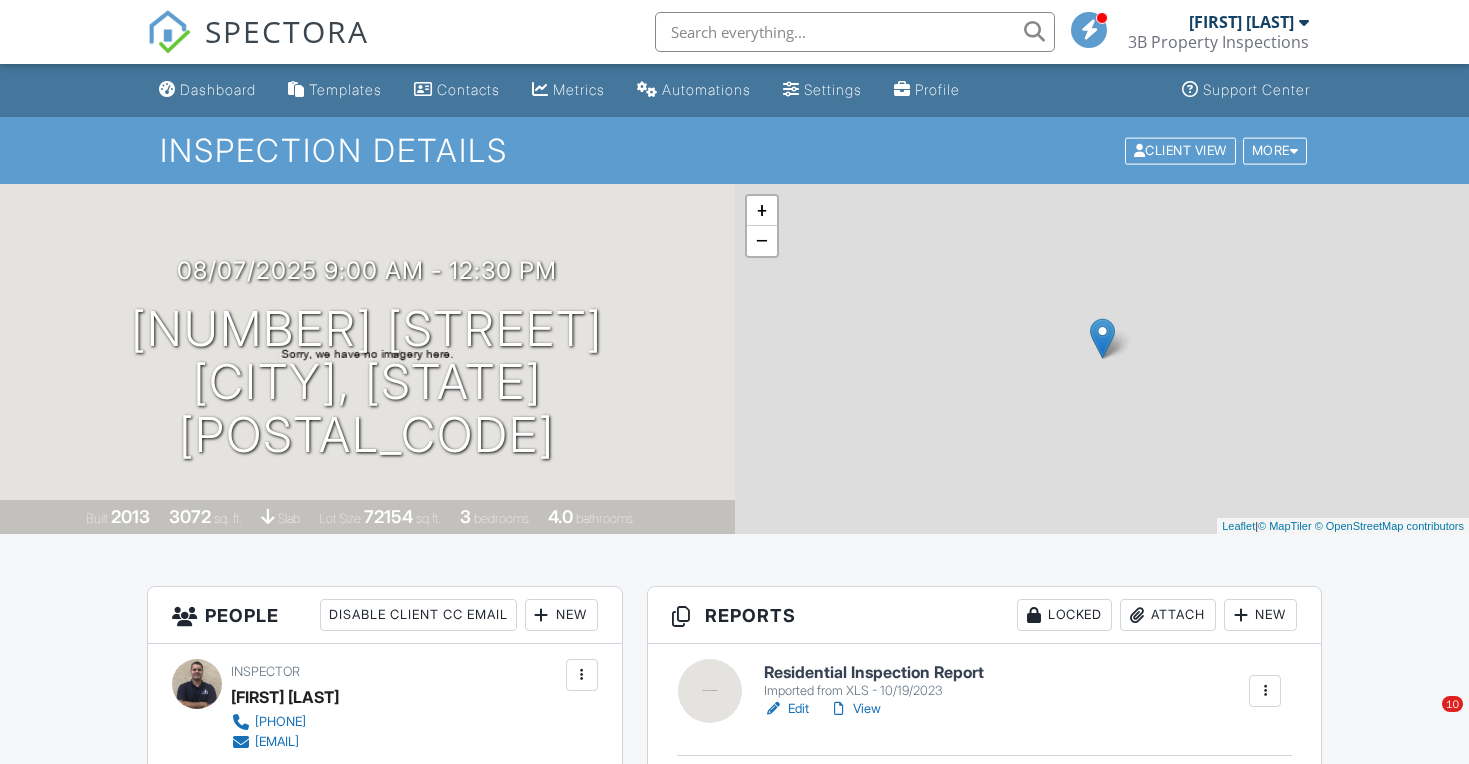 scroll, scrollTop: 0, scrollLeft: 0, axis: both 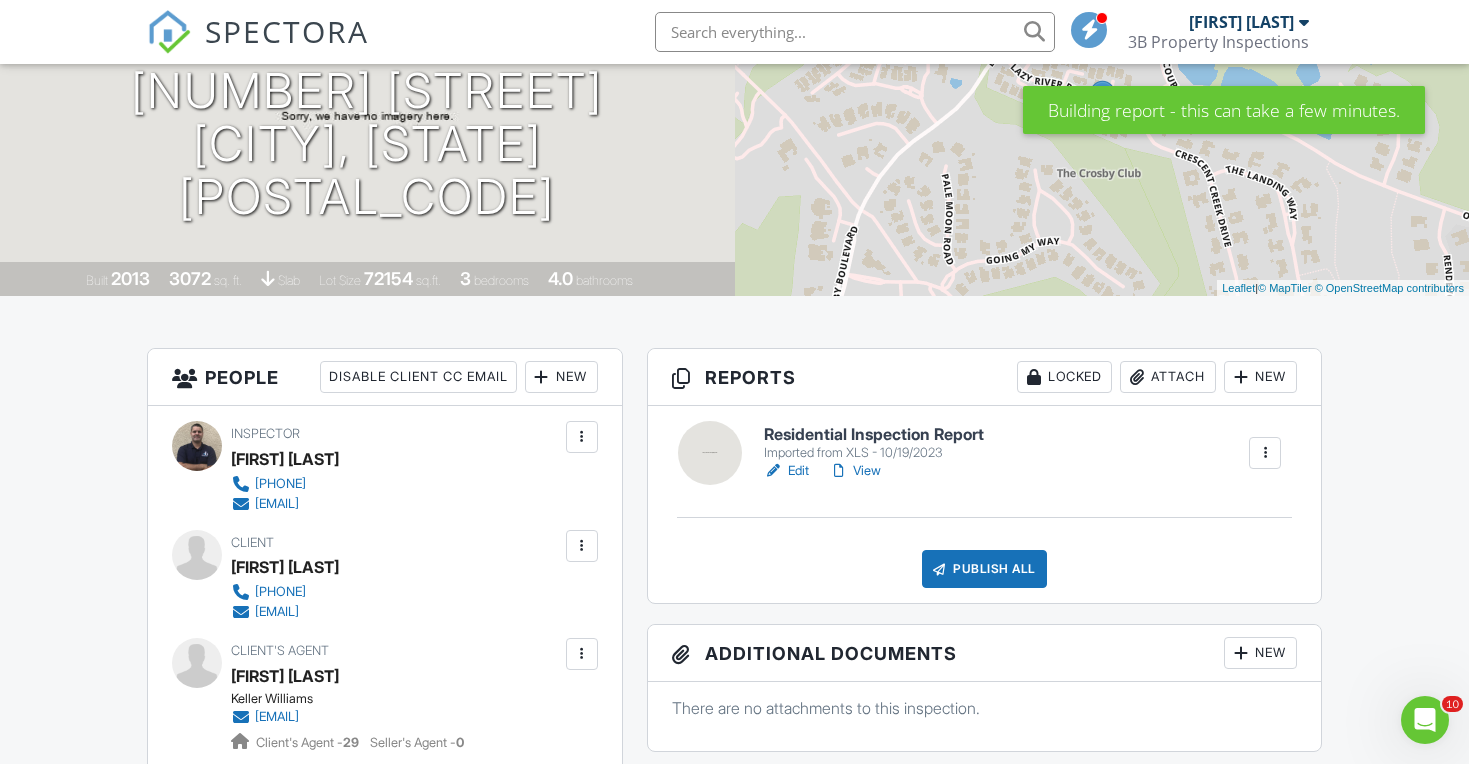 click on "View" at bounding box center (855, 471) 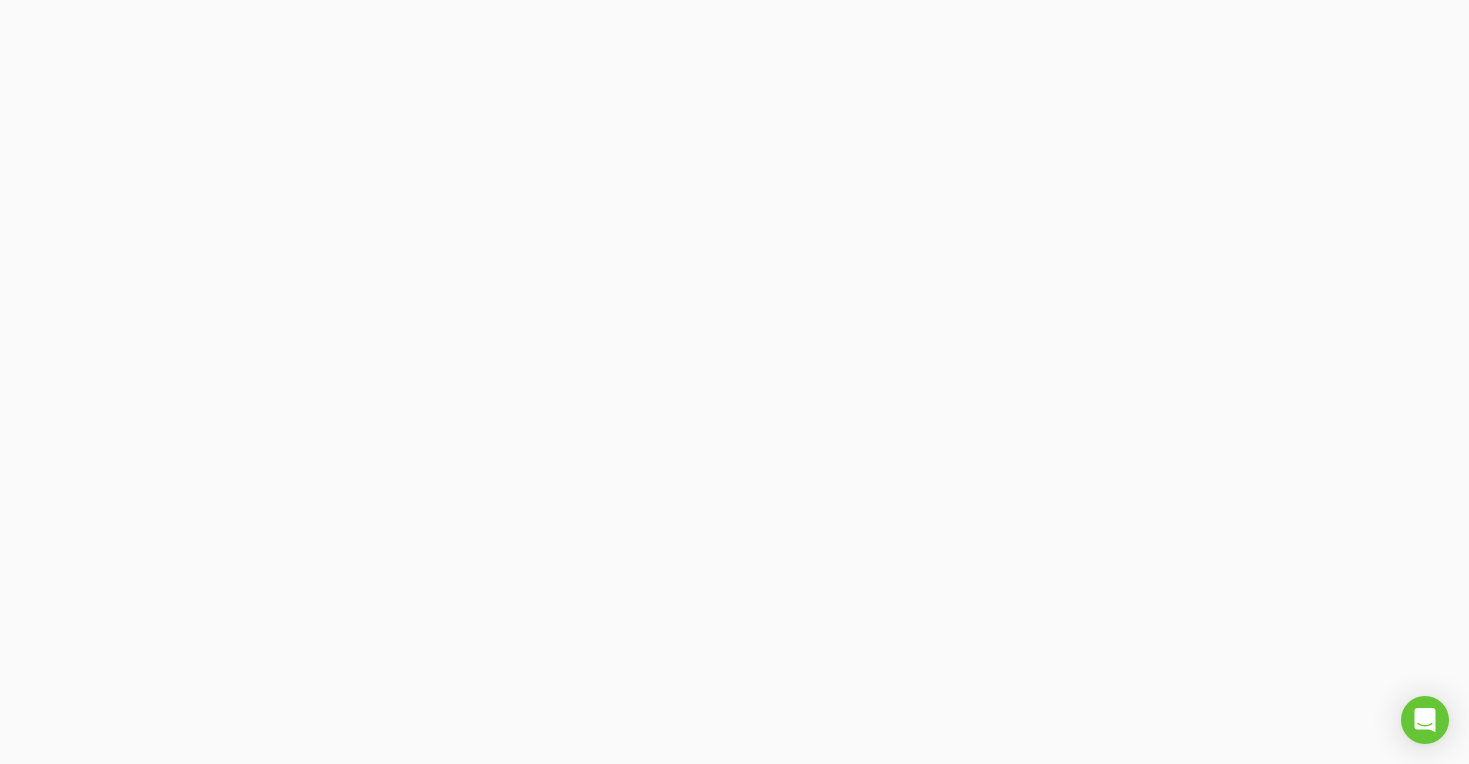 scroll, scrollTop: 0, scrollLeft: 0, axis: both 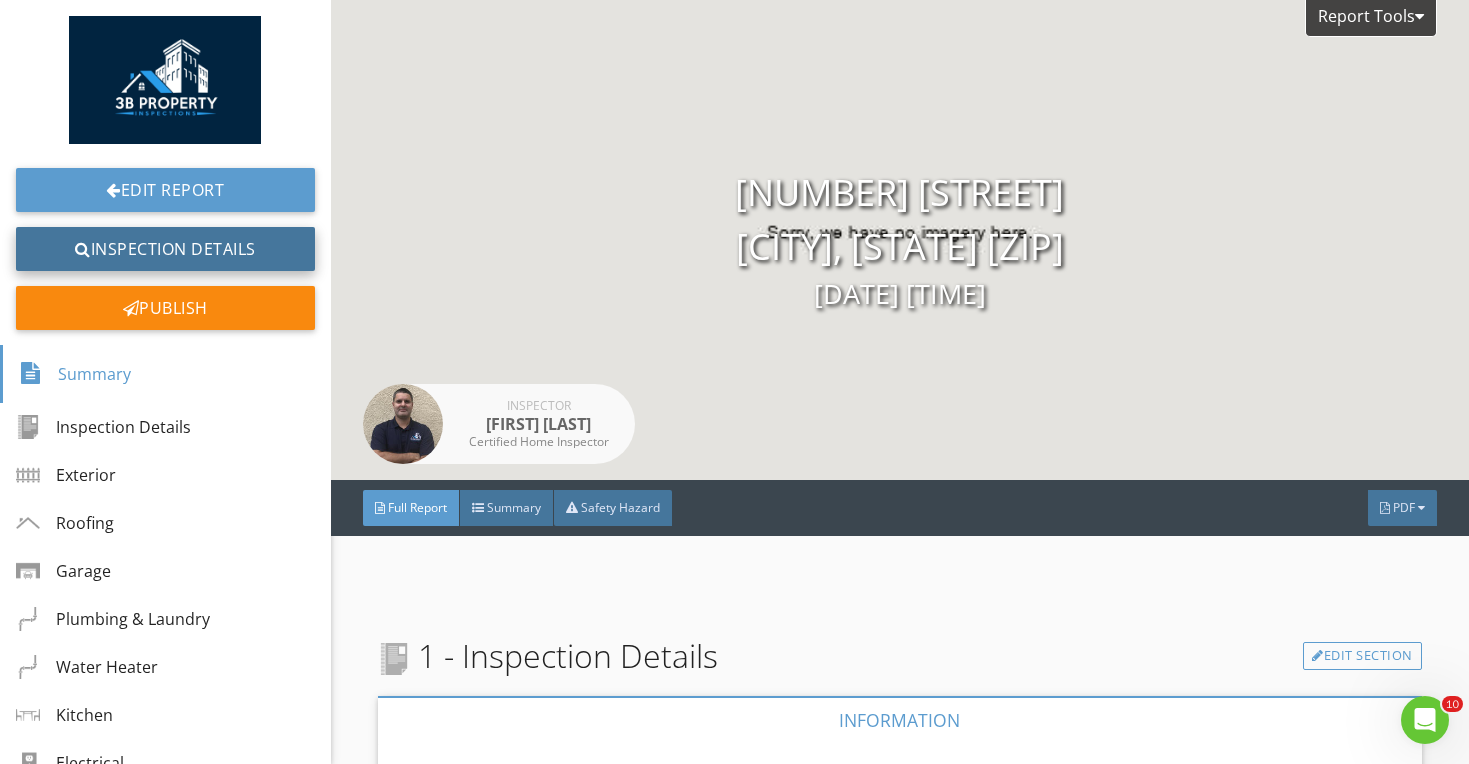 click on "Inspection Details" at bounding box center [165, 249] 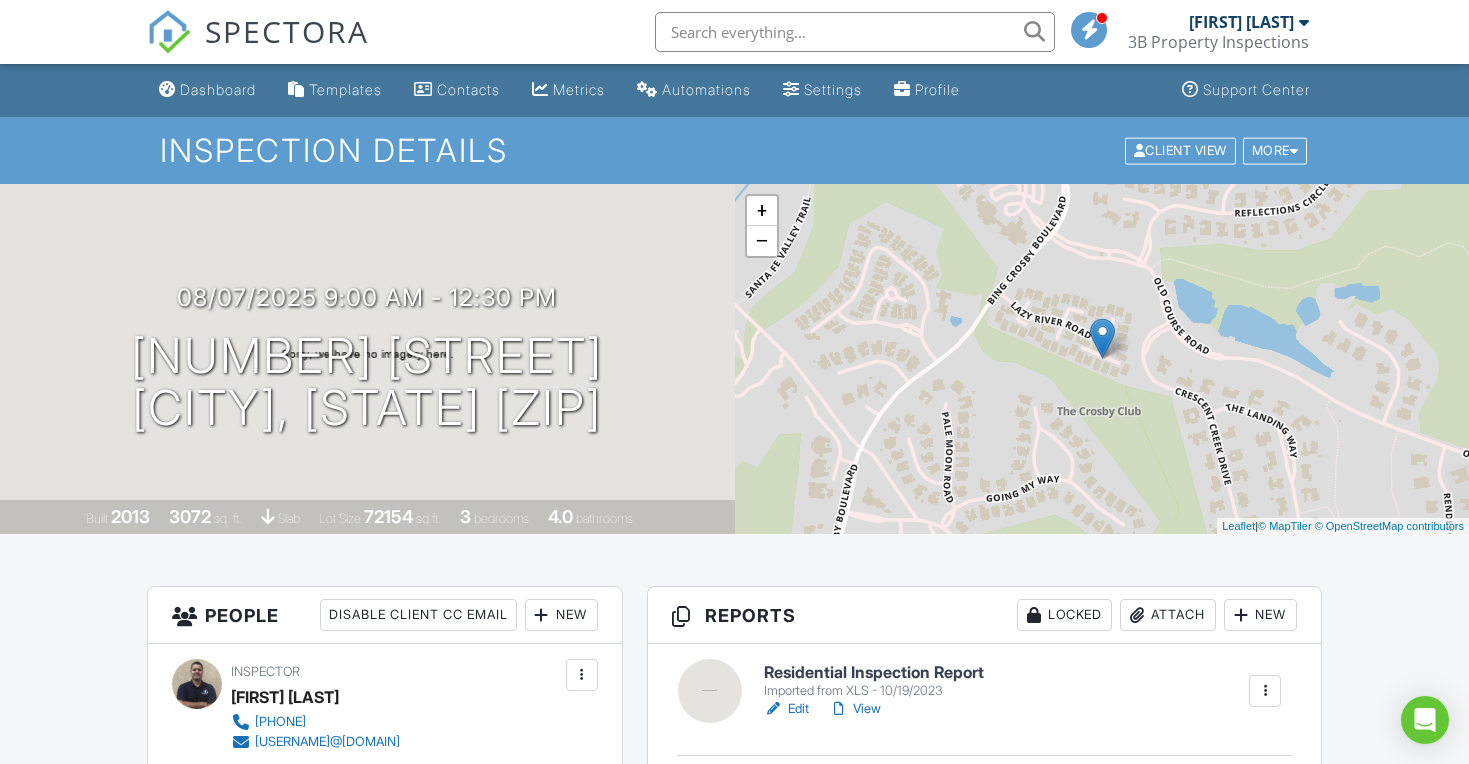 scroll, scrollTop: 274, scrollLeft: 0, axis: vertical 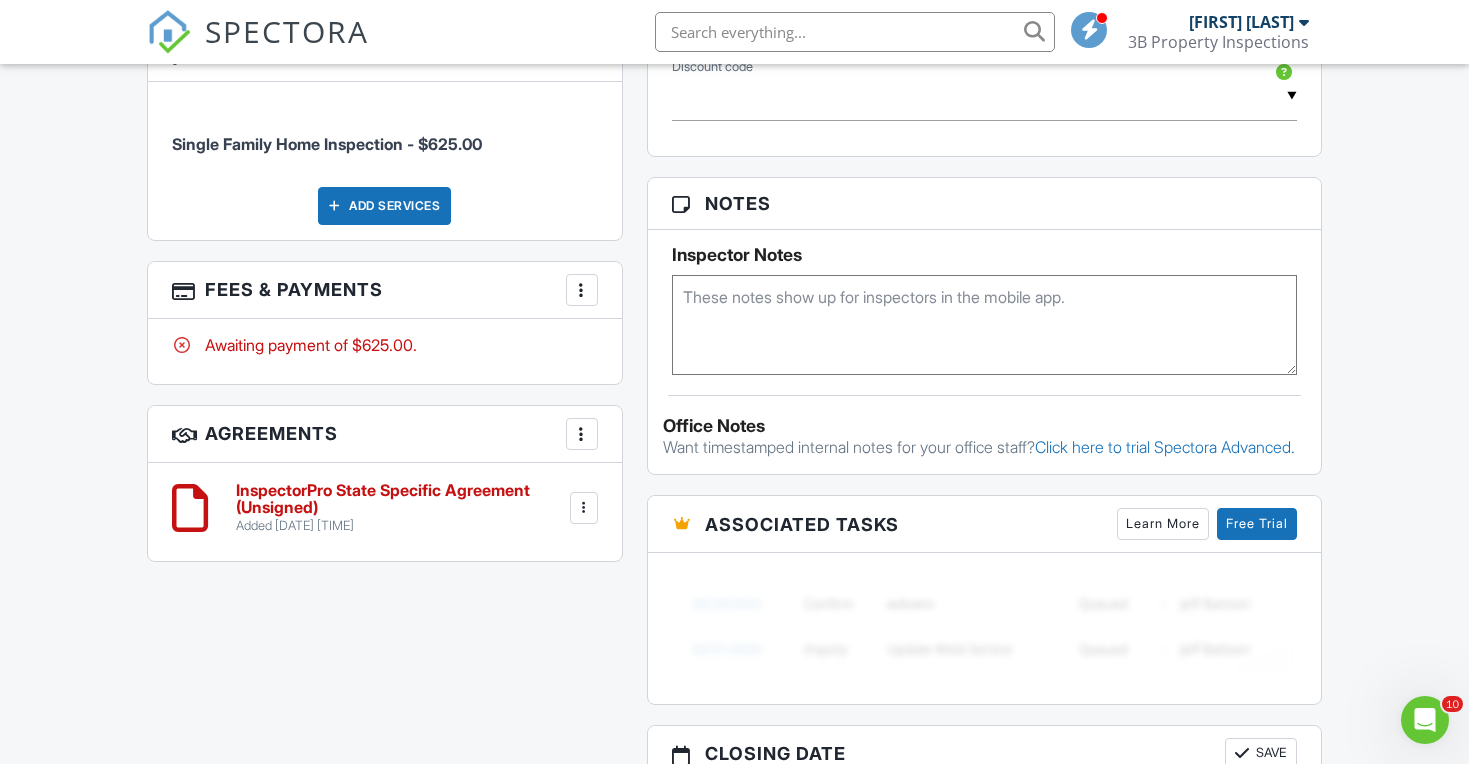 click on "InspectorPro State Specific Agreement
(Unsigned)" at bounding box center (401, 499) 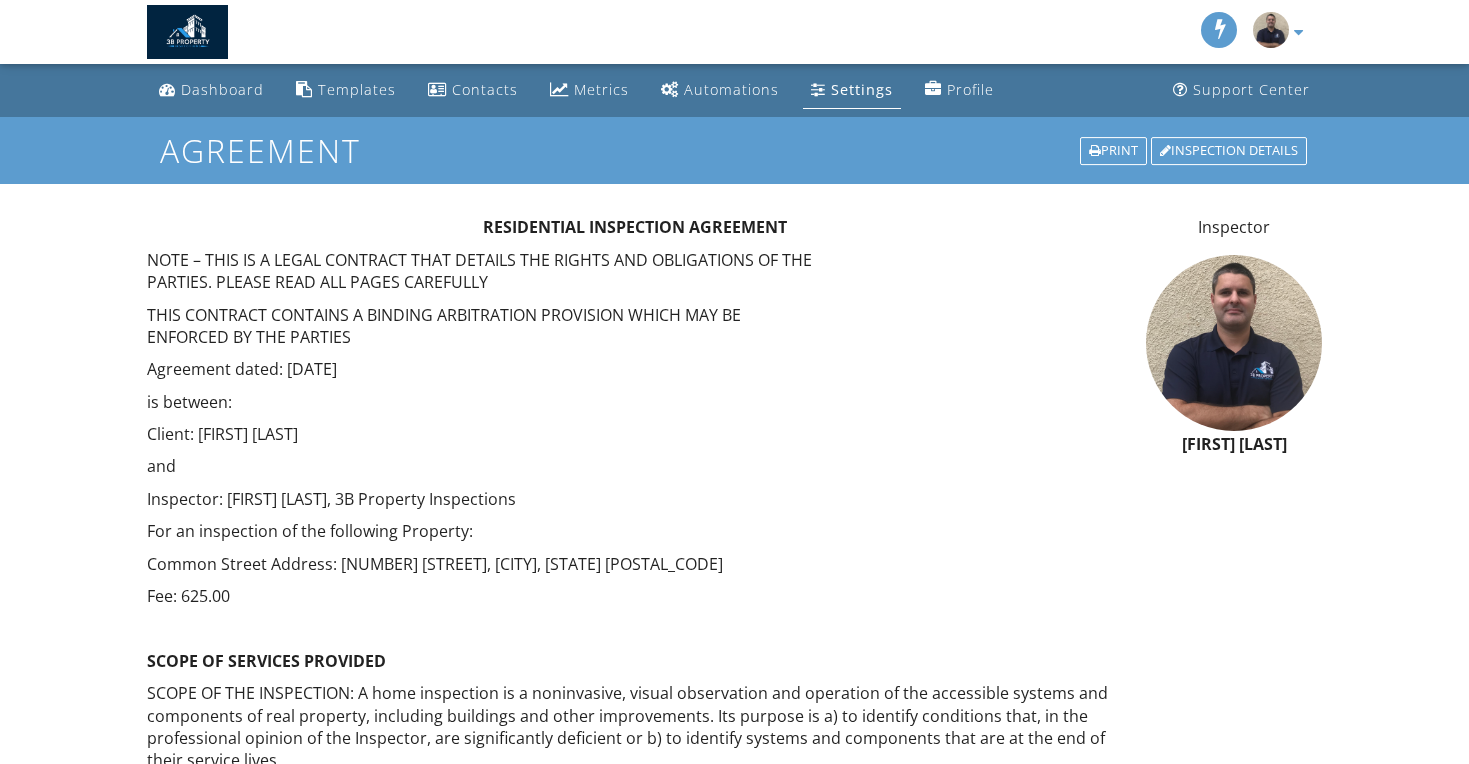 scroll, scrollTop: 0, scrollLeft: 0, axis: both 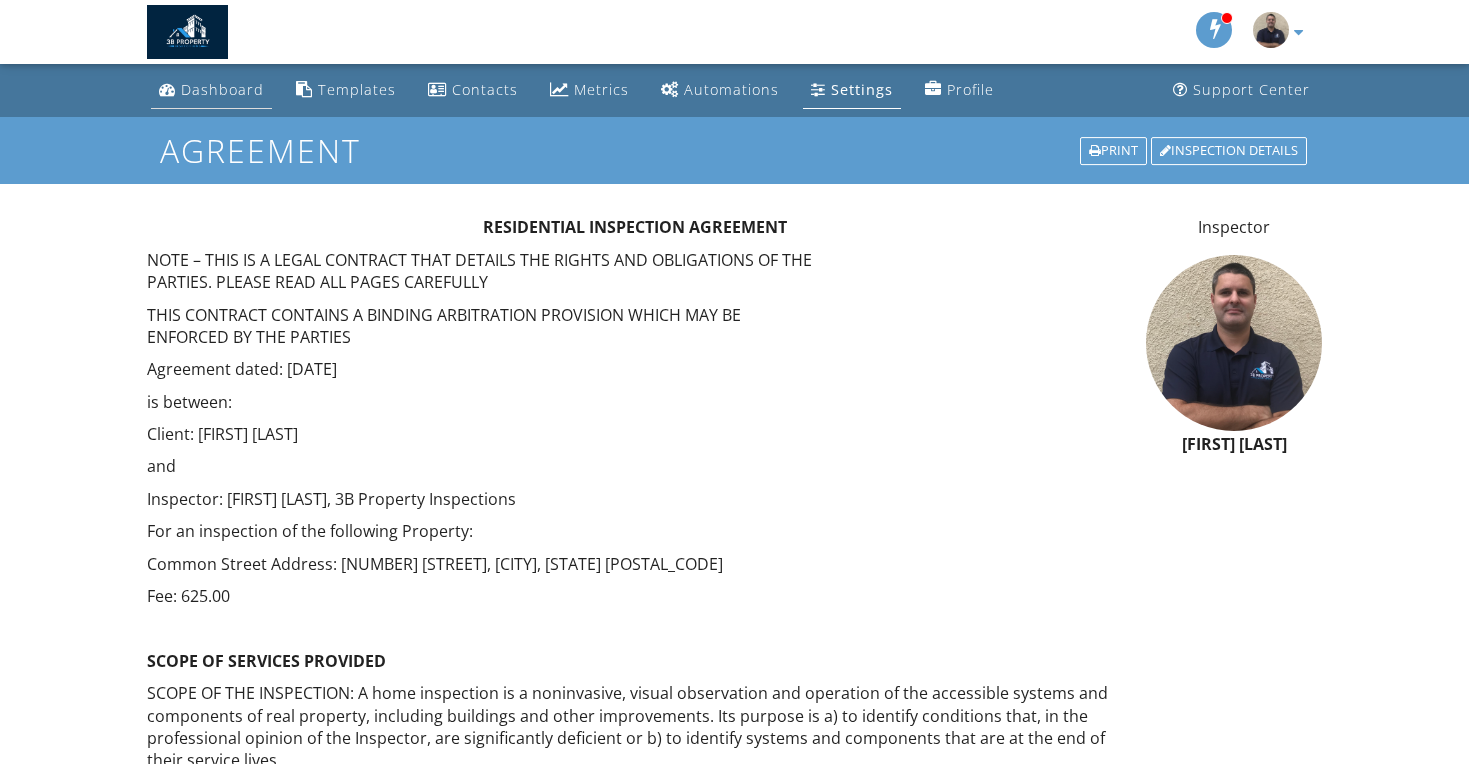 click on "Dashboard" at bounding box center [222, 89] 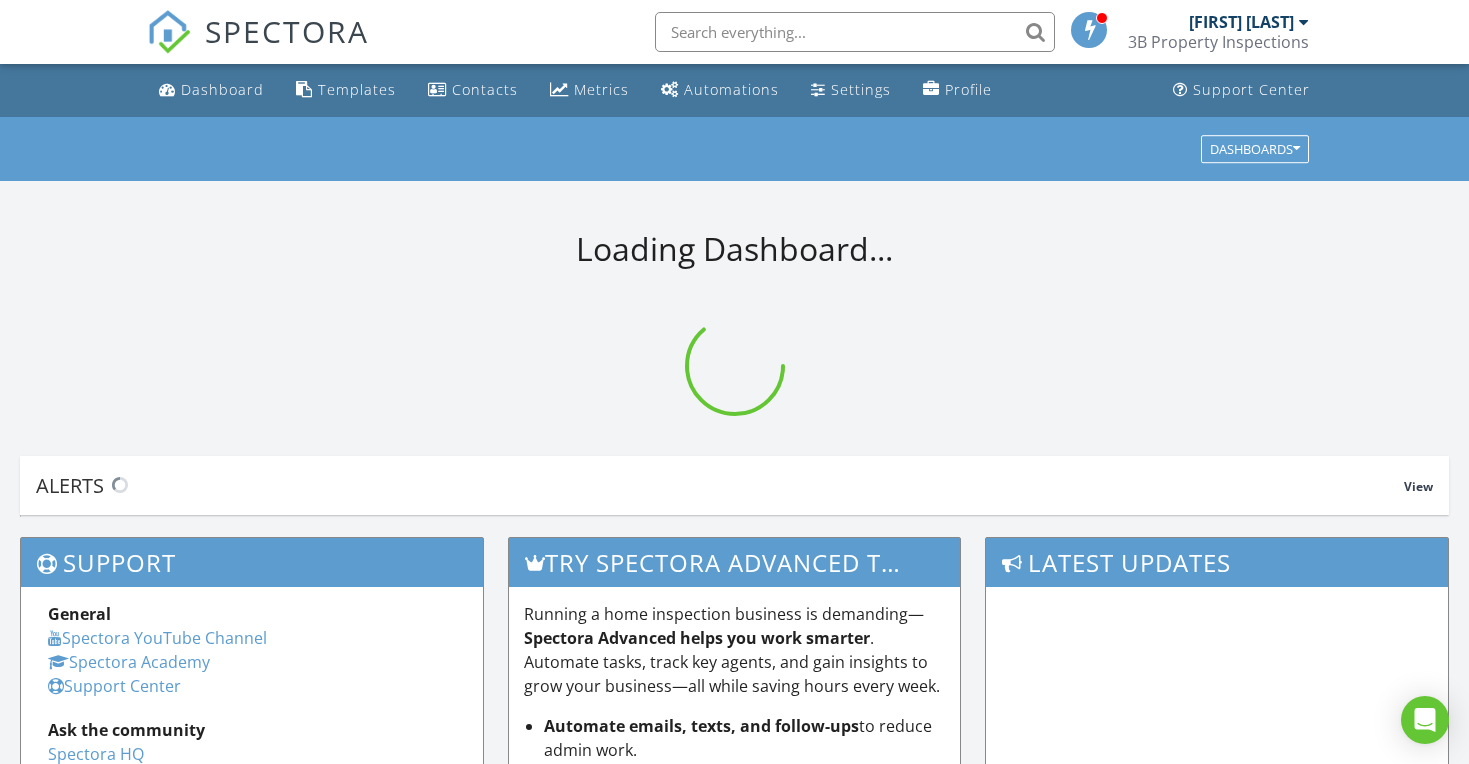 scroll, scrollTop: 0, scrollLeft: 0, axis: both 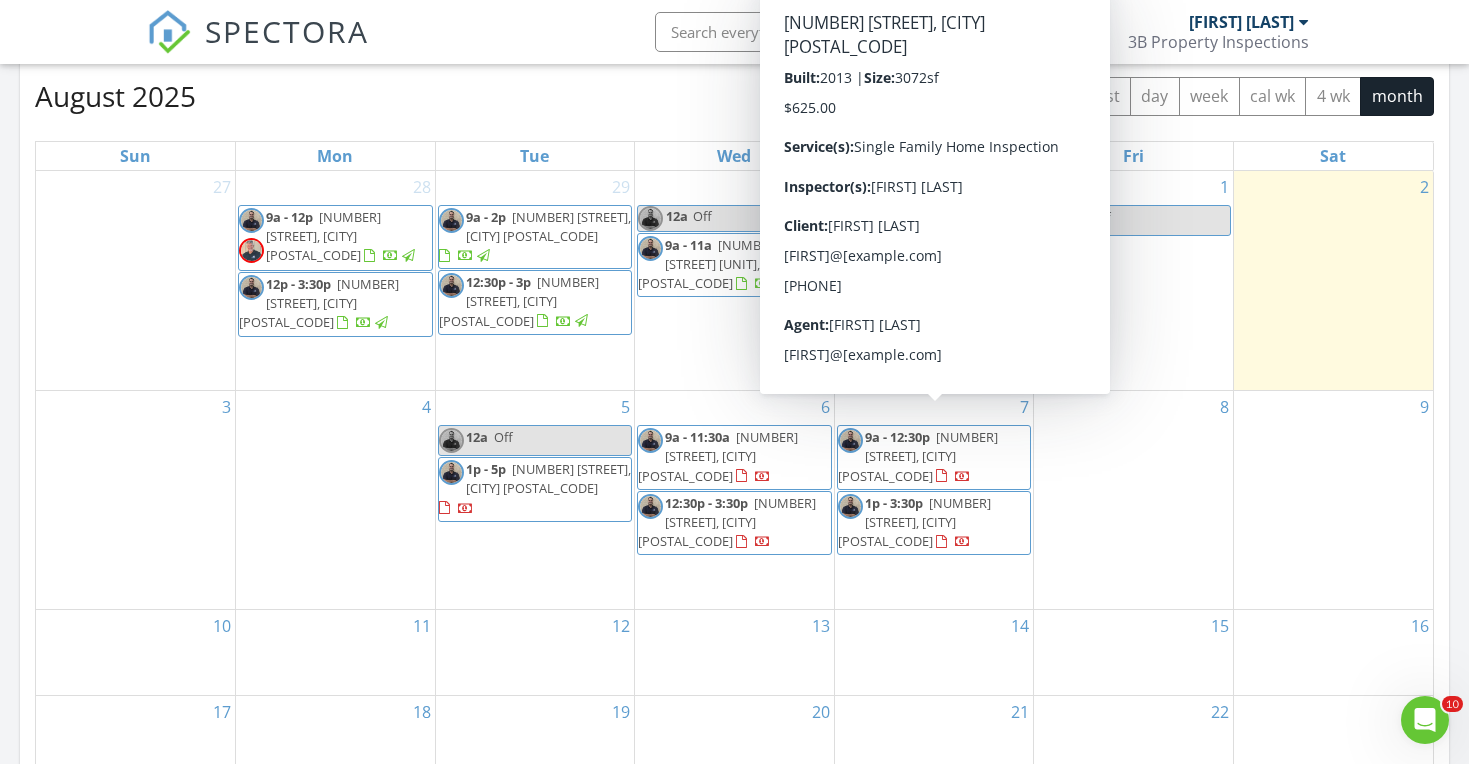 click on "8155 Lazy River Rd, San Diego 92127" at bounding box center (918, 456) 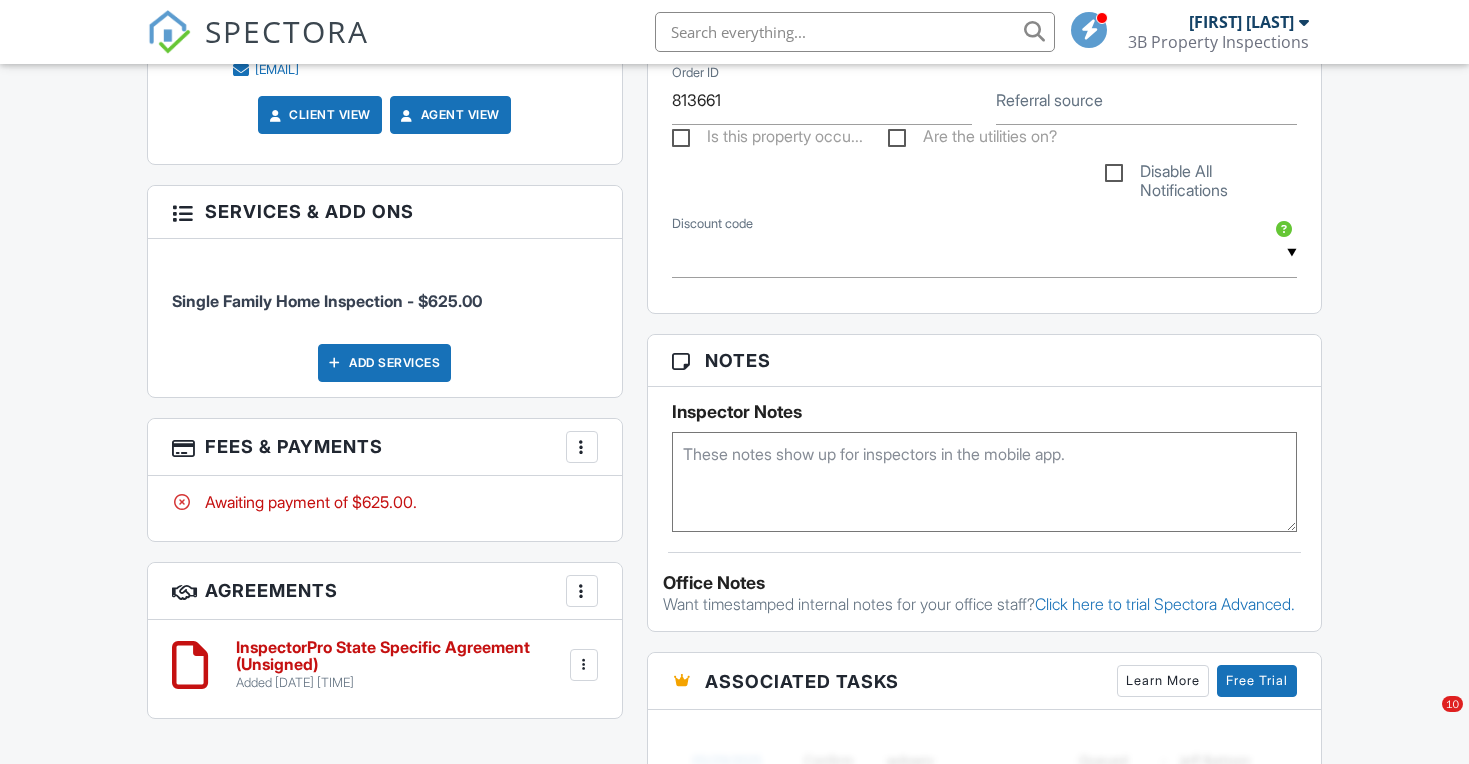 scroll, scrollTop: 0, scrollLeft: 0, axis: both 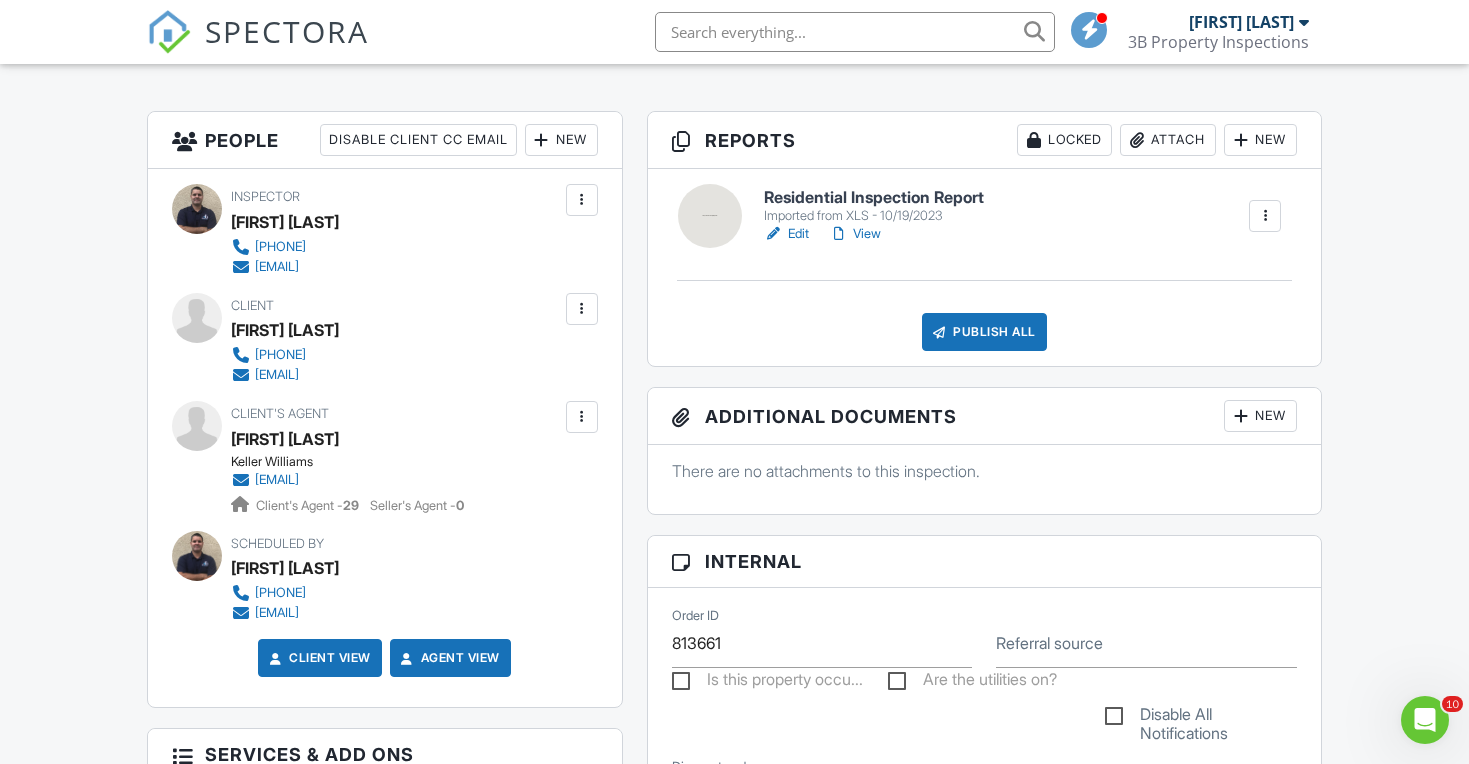 click on "View" at bounding box center (855, 234) 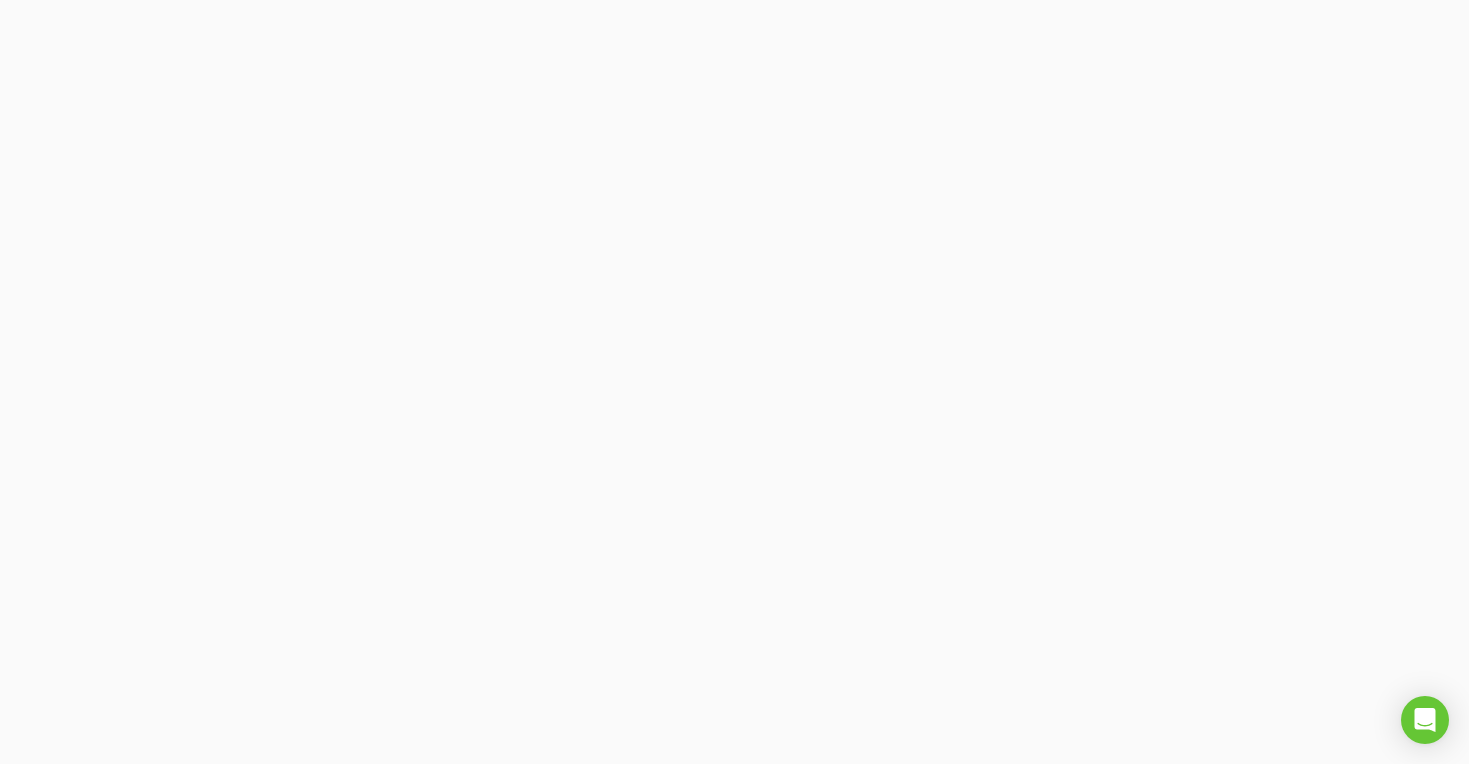 scroll, scrollTop: 0, scrollLeft: 0, axis: both 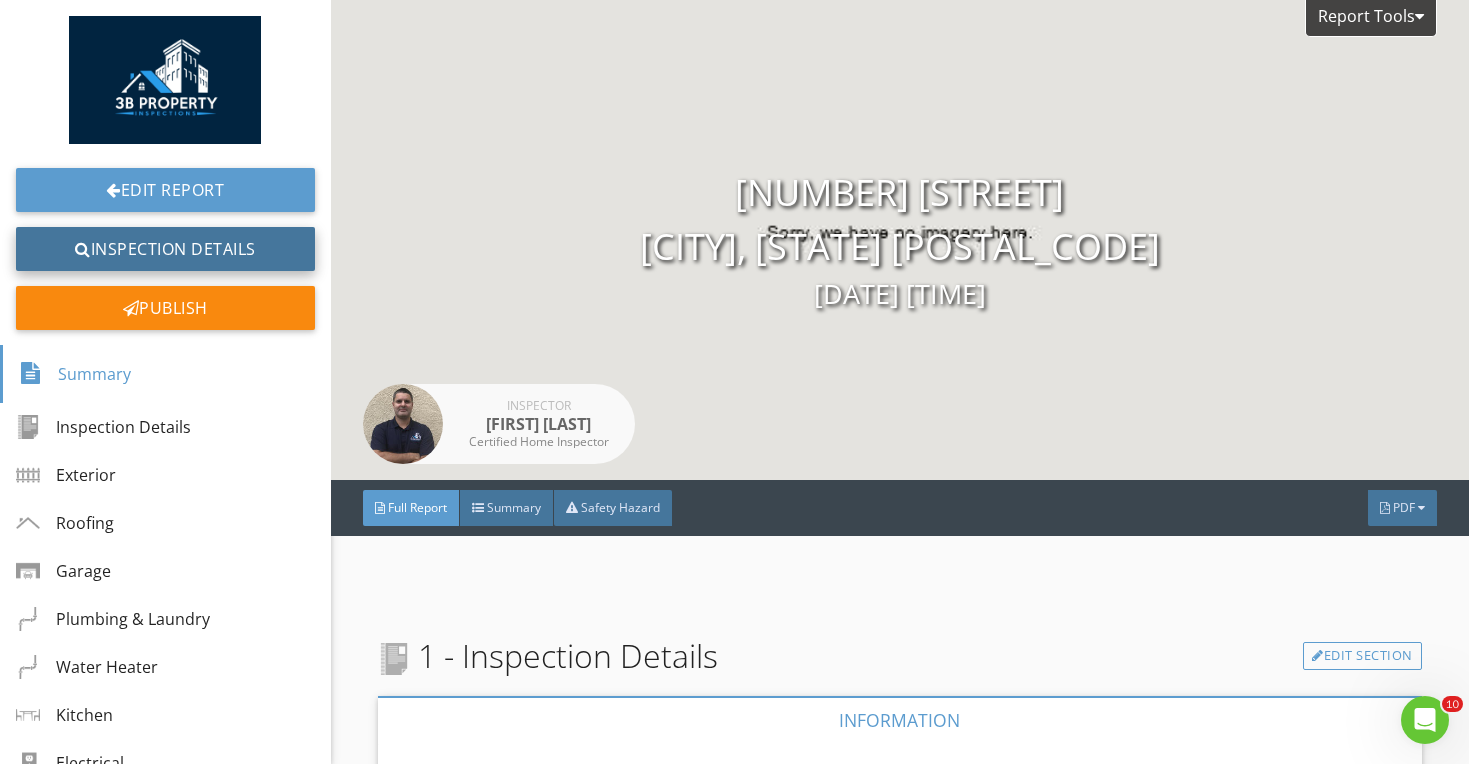 click on "Inspection Details" at bounding box center (165, 249) 